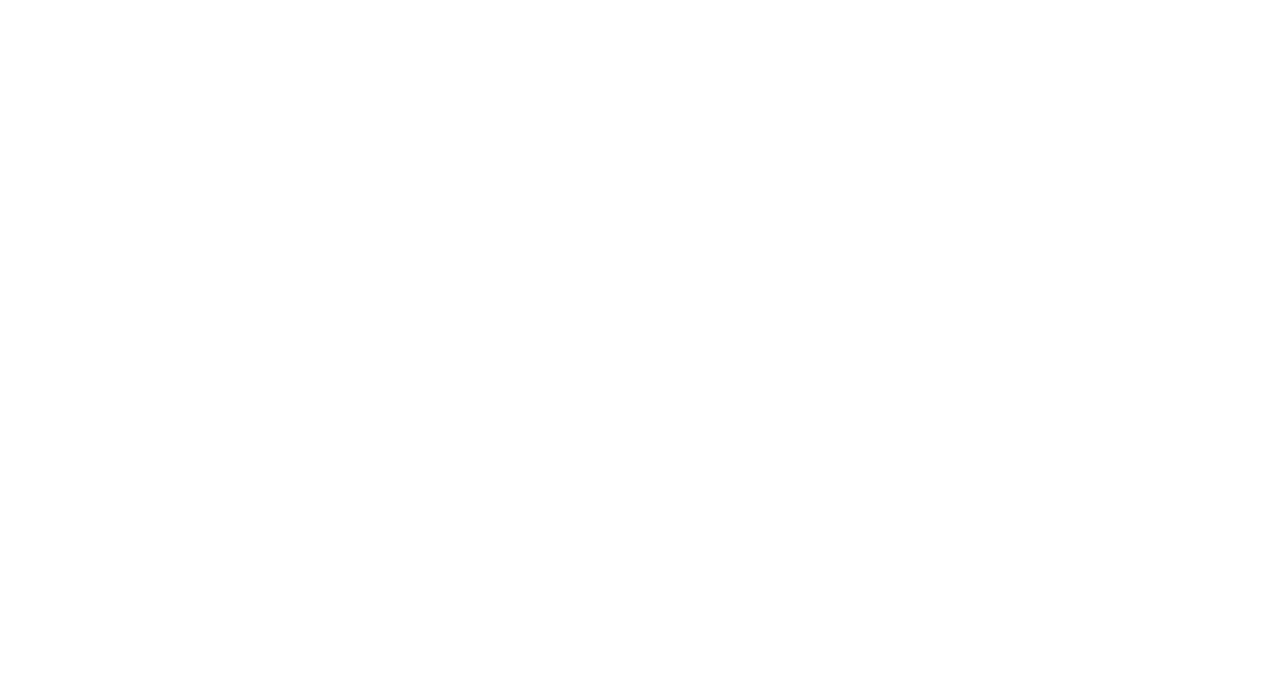 scroll, scrollTop: 0, scrollLeft: 0, axis: both 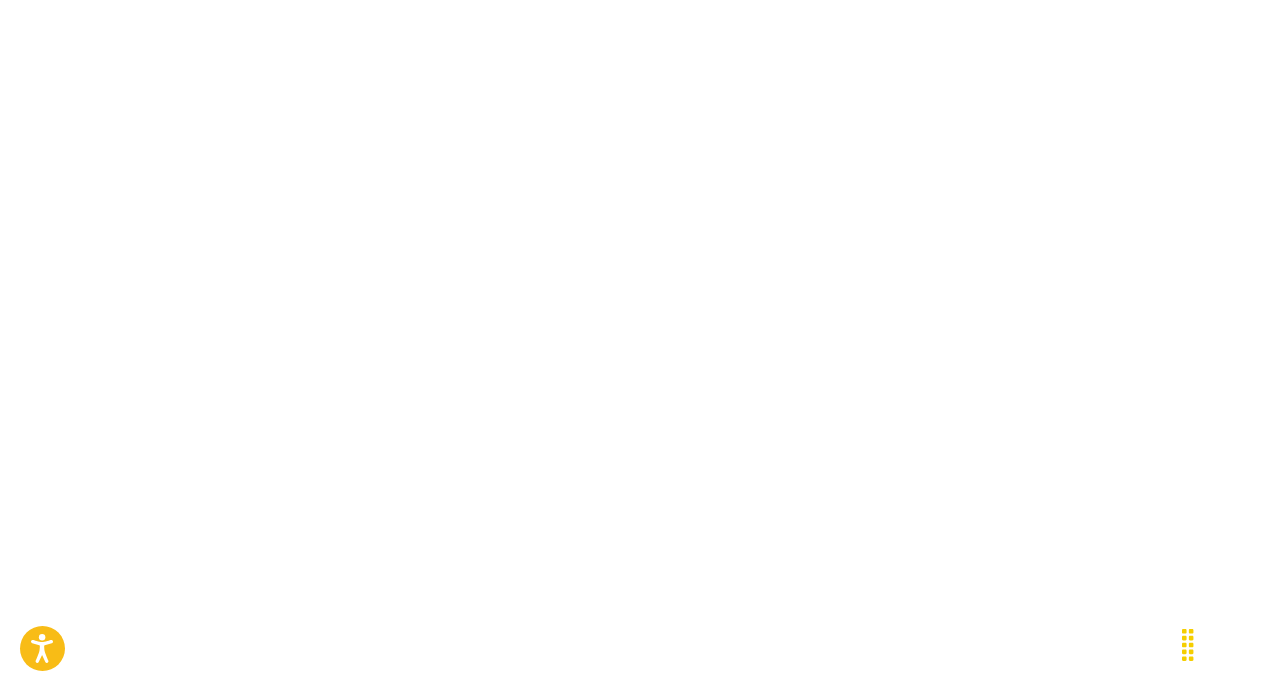 click at bounding box center (1230, 643) 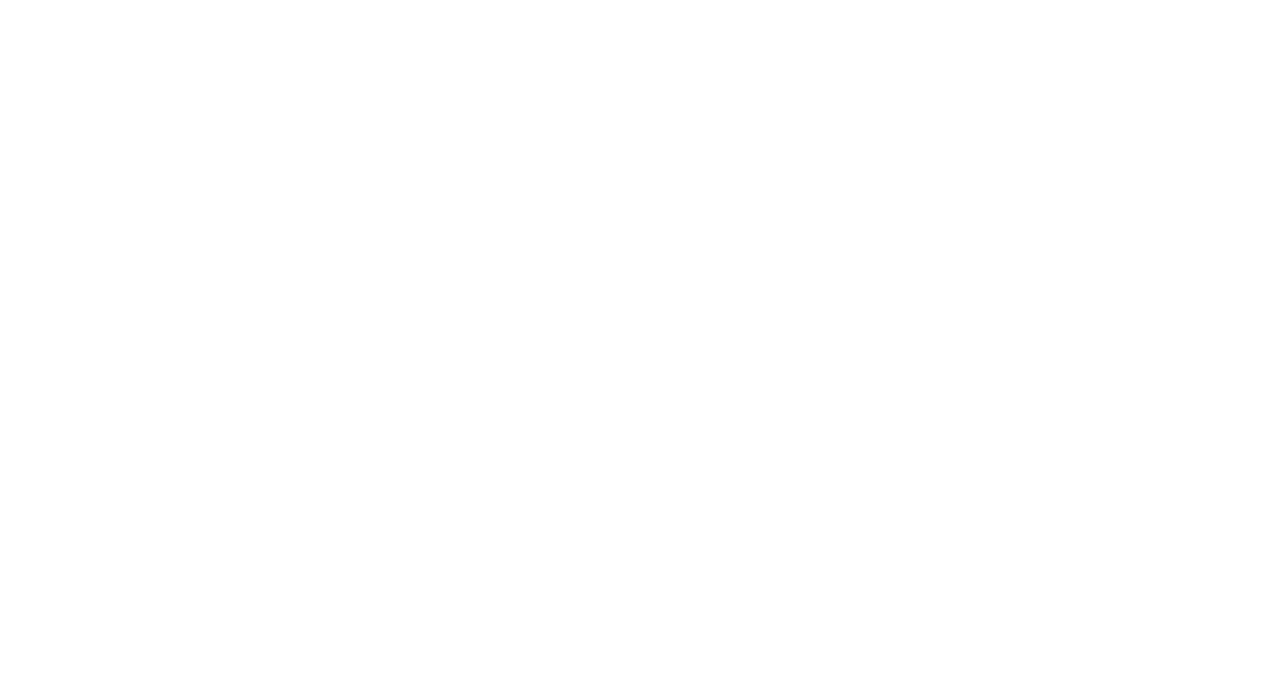 scroll, scrollTop: 0, scrollLeft: 0, axis: both 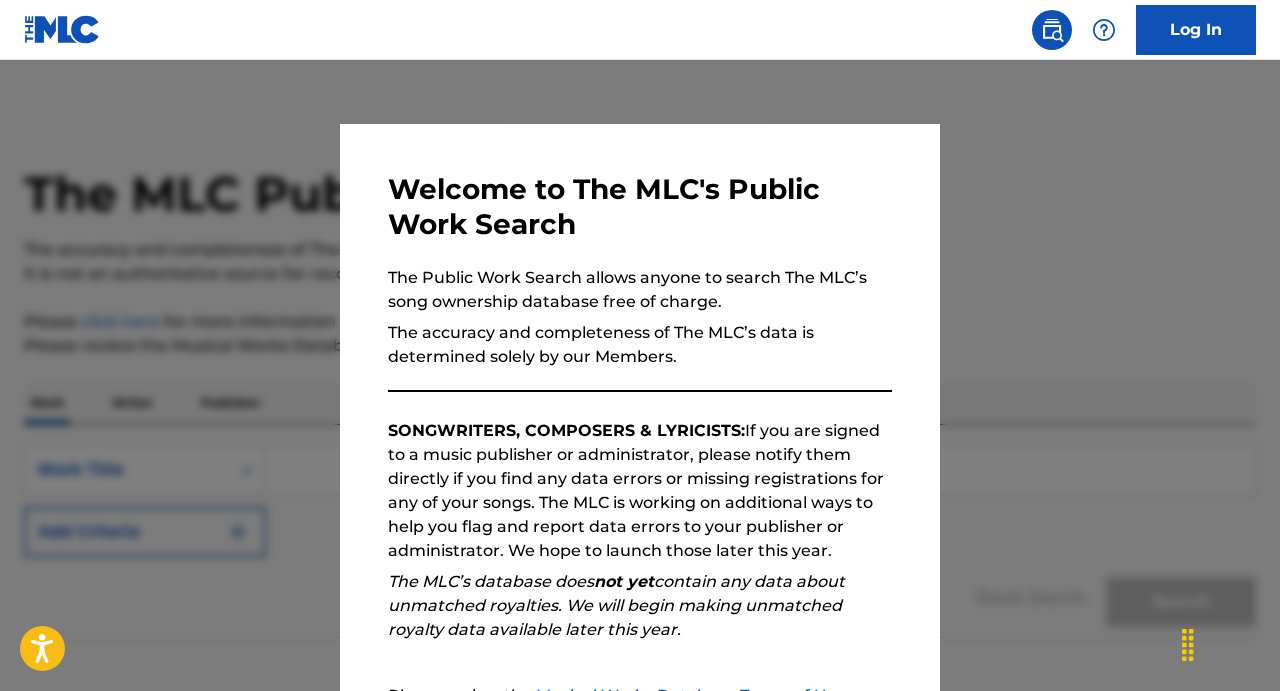click at bounding box center (640, 405) 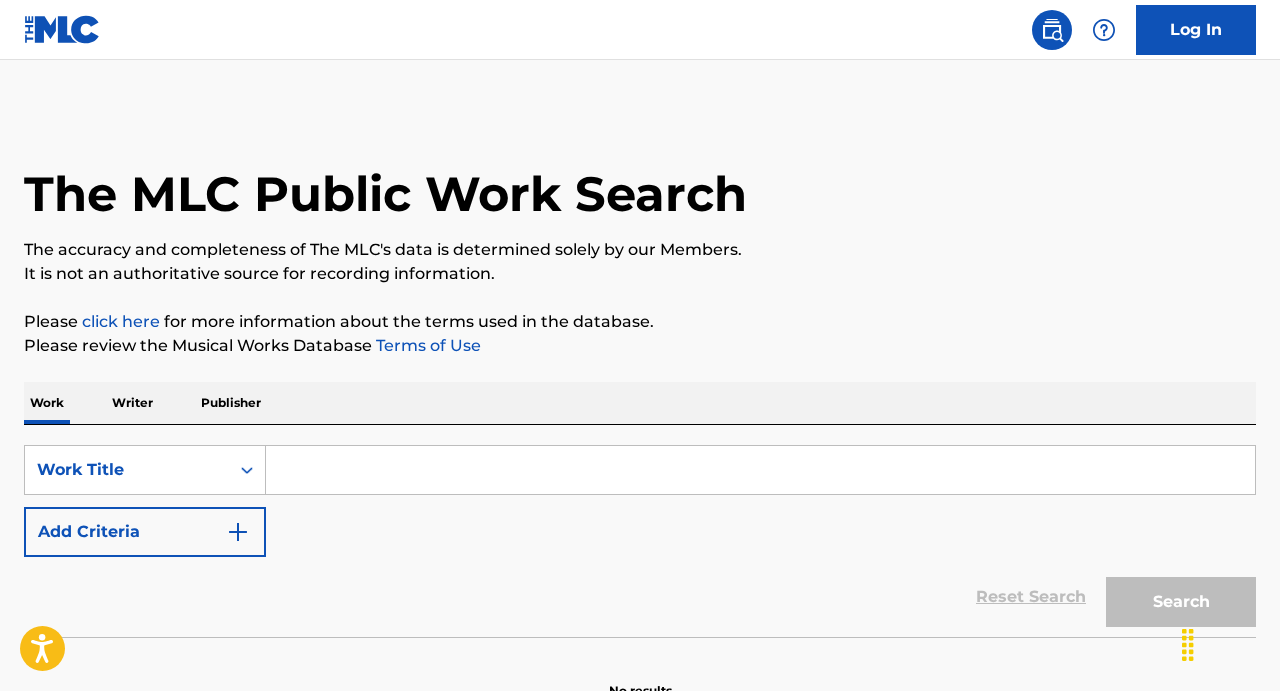 click on "Publisher" at bounding box center (231, 403) 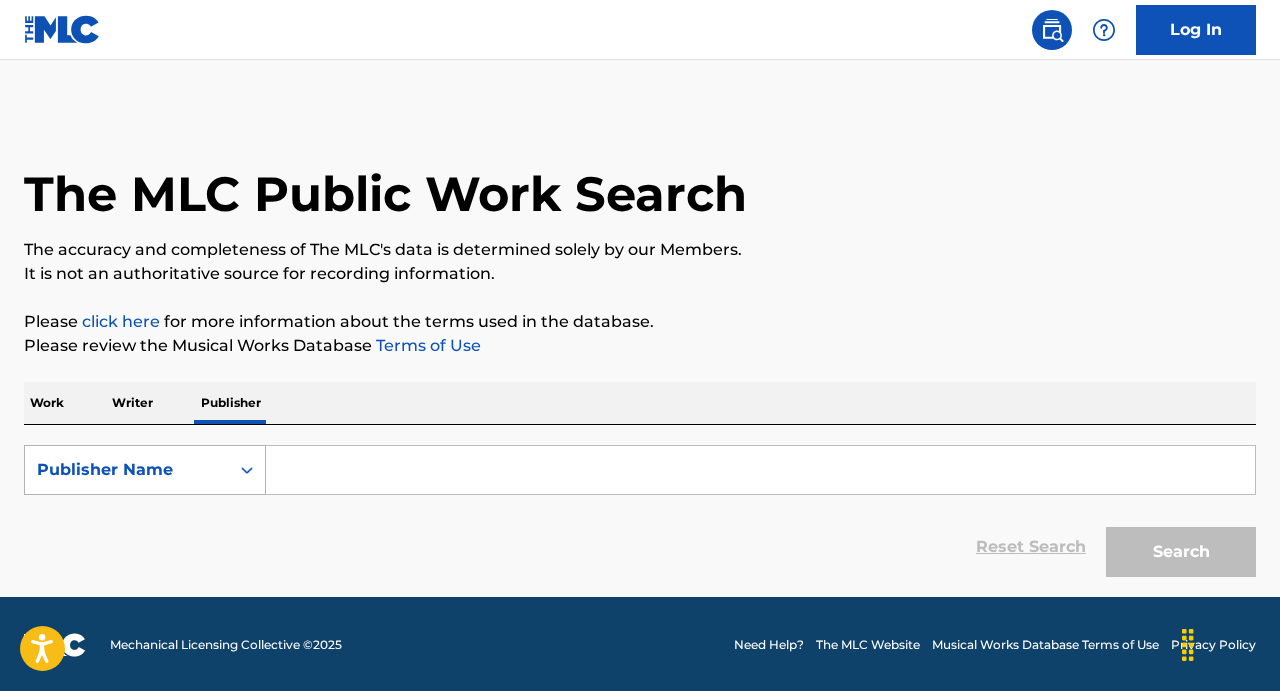 click 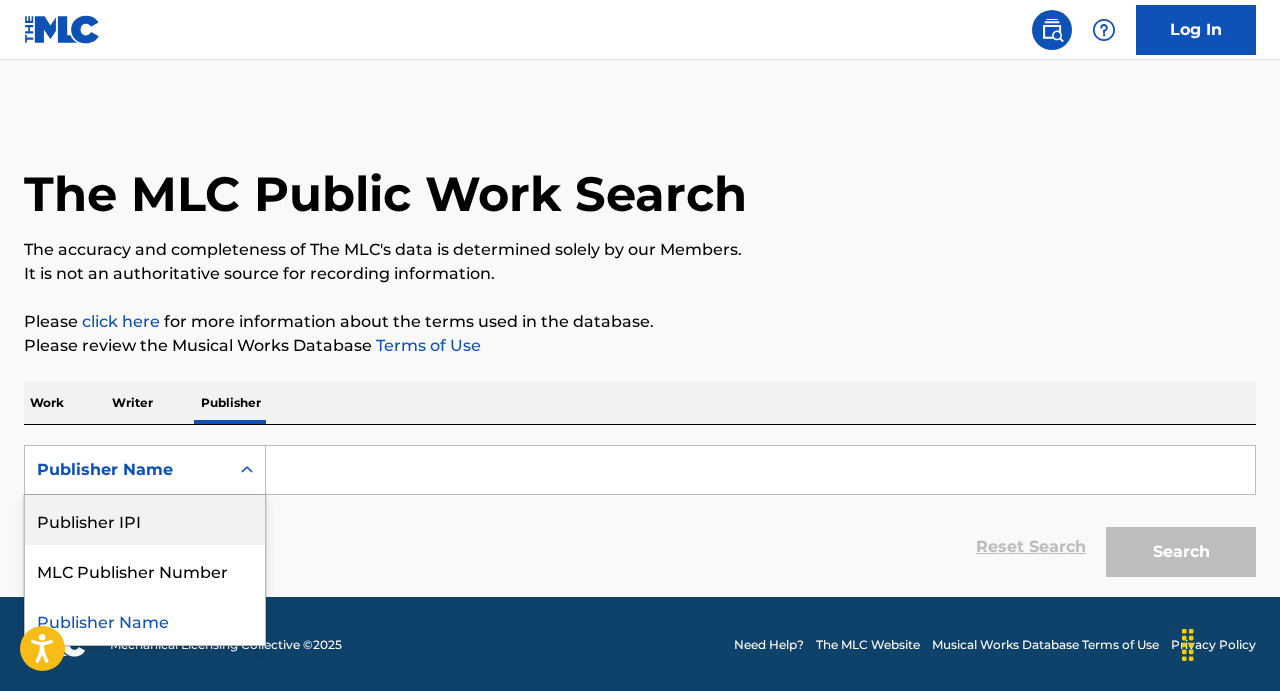 click at bounding box center [760, 470] 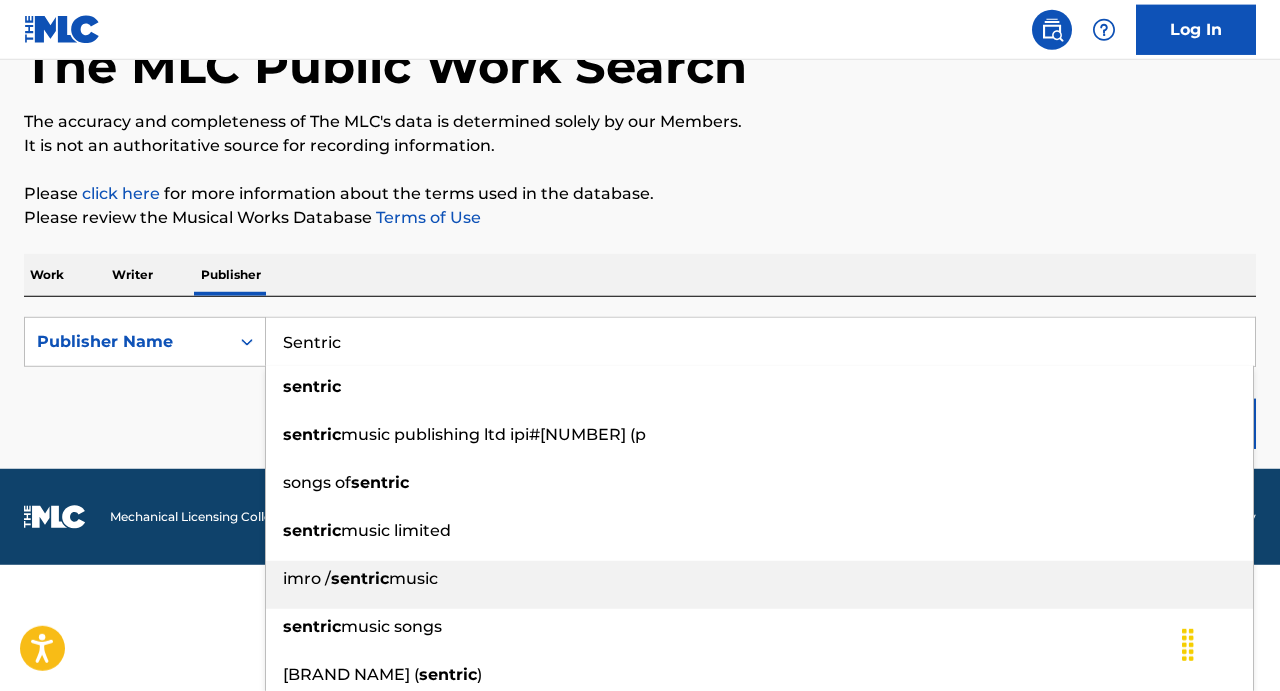 scroll, scrollTop: 122, scrollLeft: 0, axis: vertical 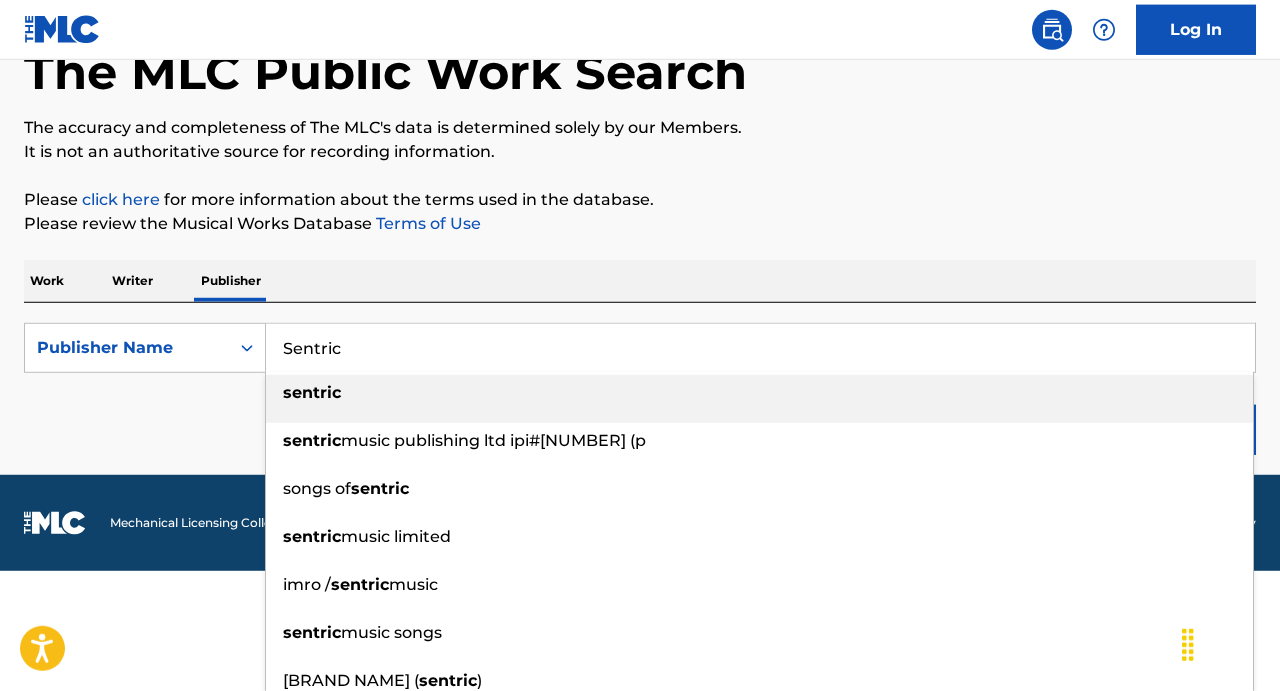 click on "sentric" at bounding box center [312, 392] 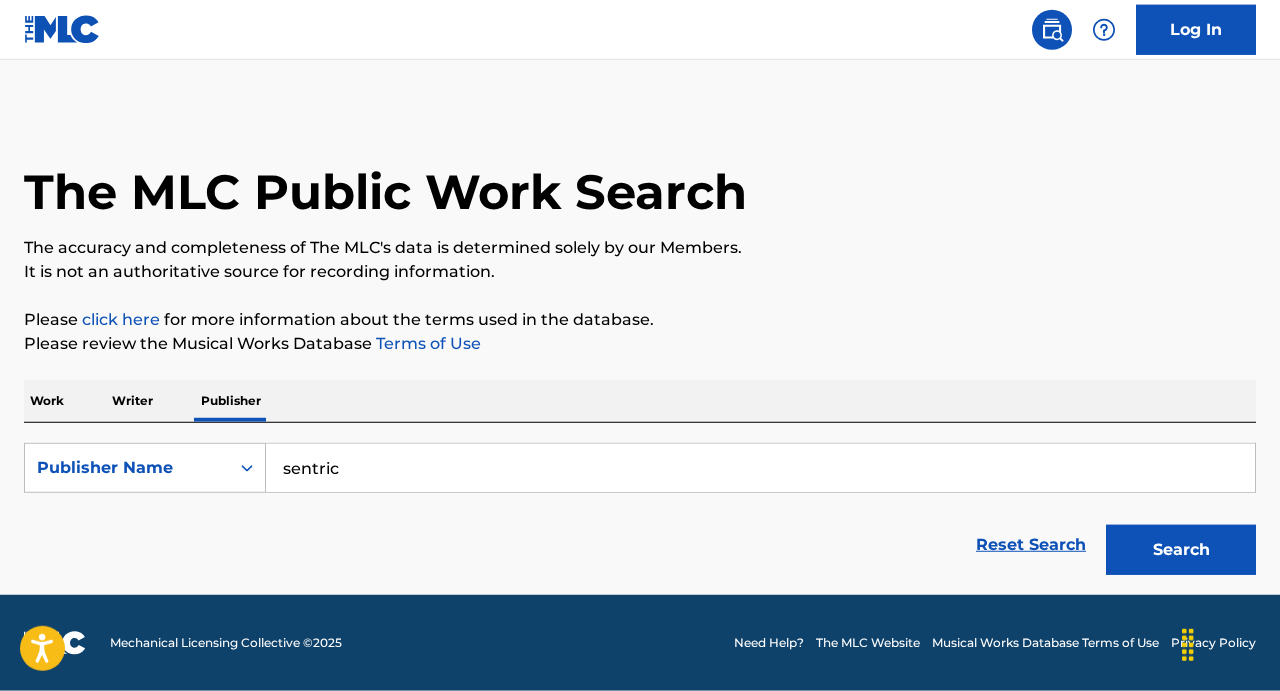 scroll, scrollTop: 2, scrollLeft: 0, axis: vertical 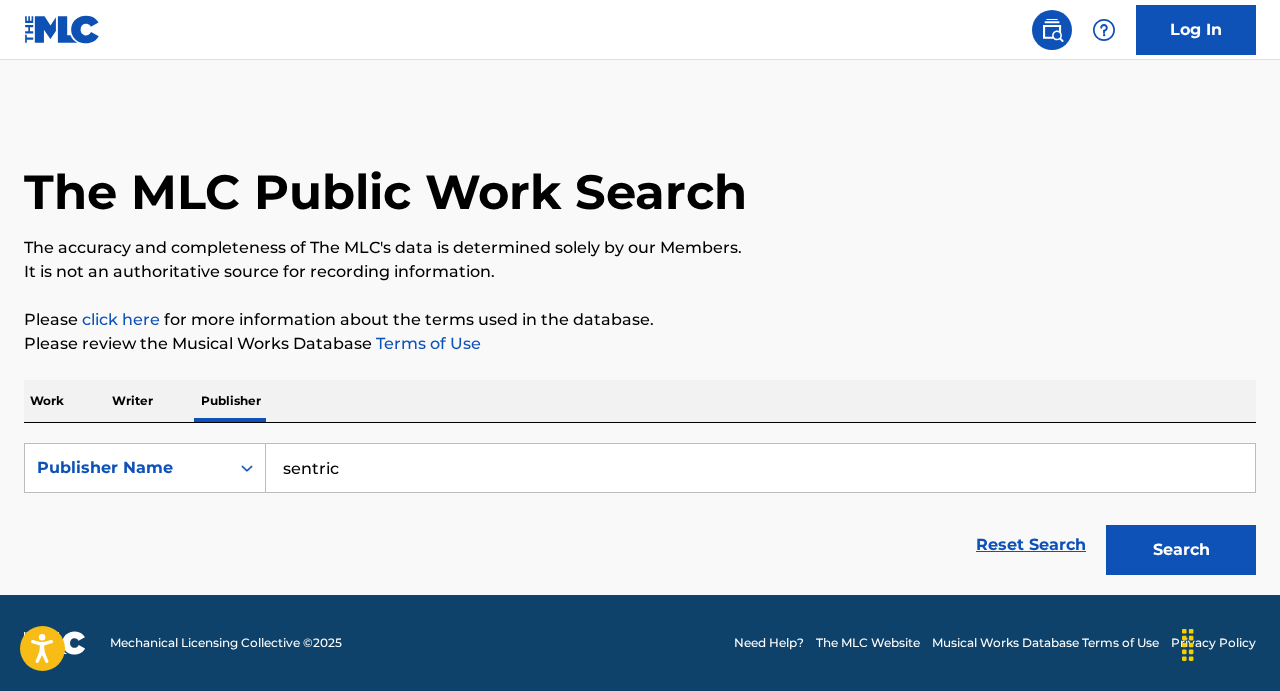 click on "Work" at bounding box center (47, 401) 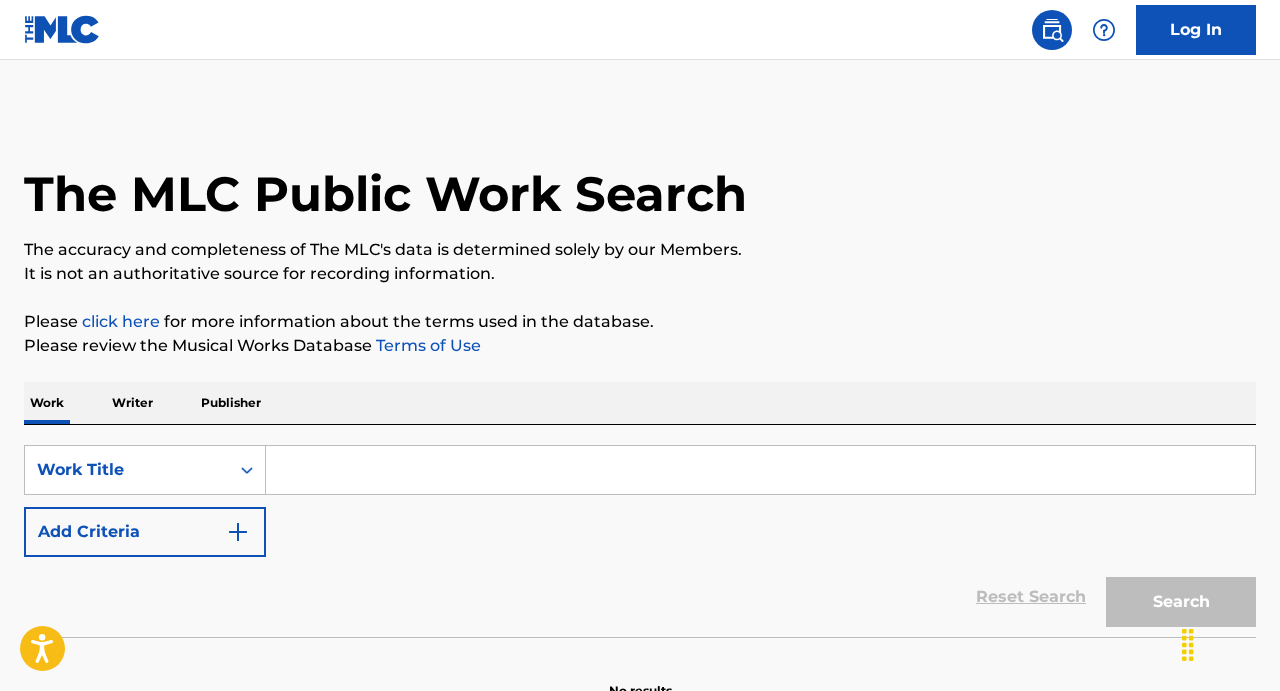 click at bounding box center [760, 470] 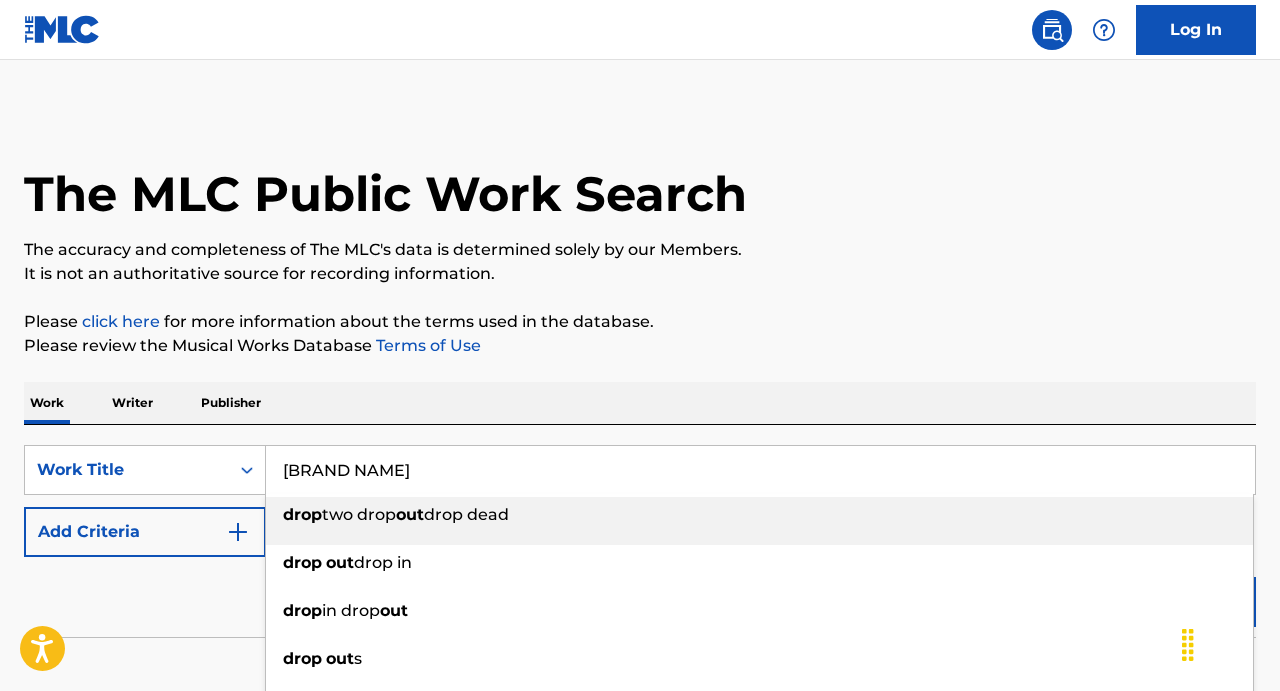 type on "[BRAND NAME]" 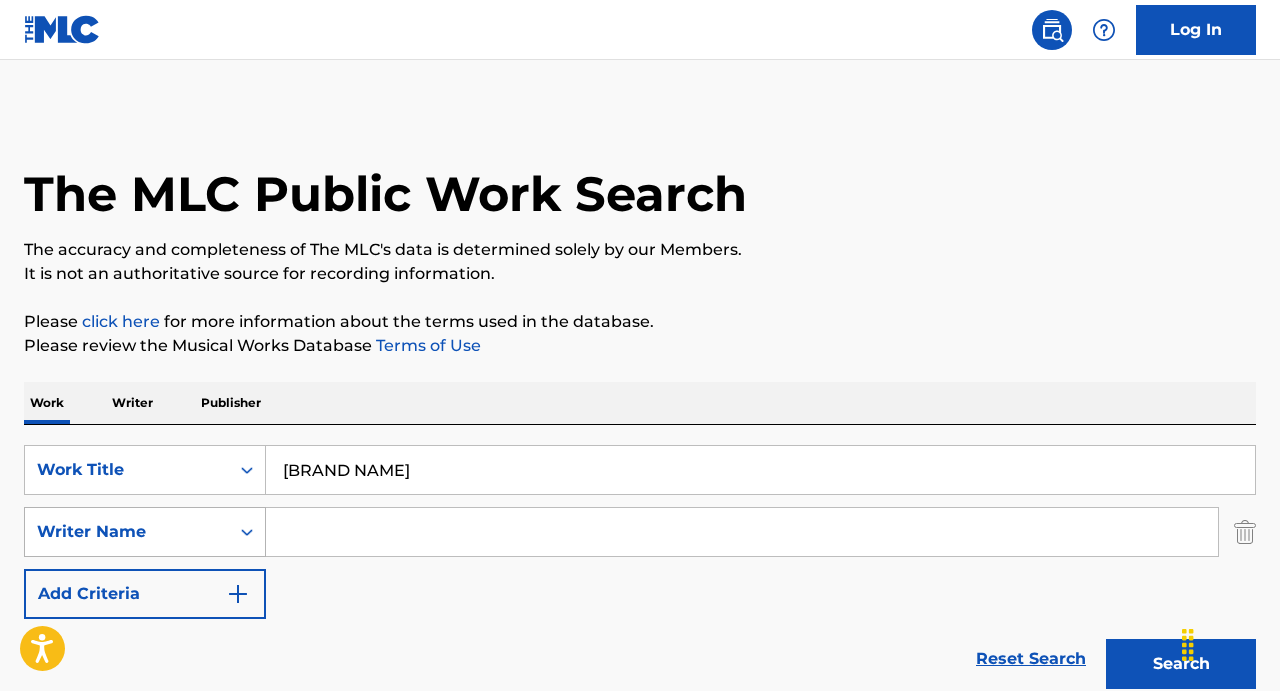 click 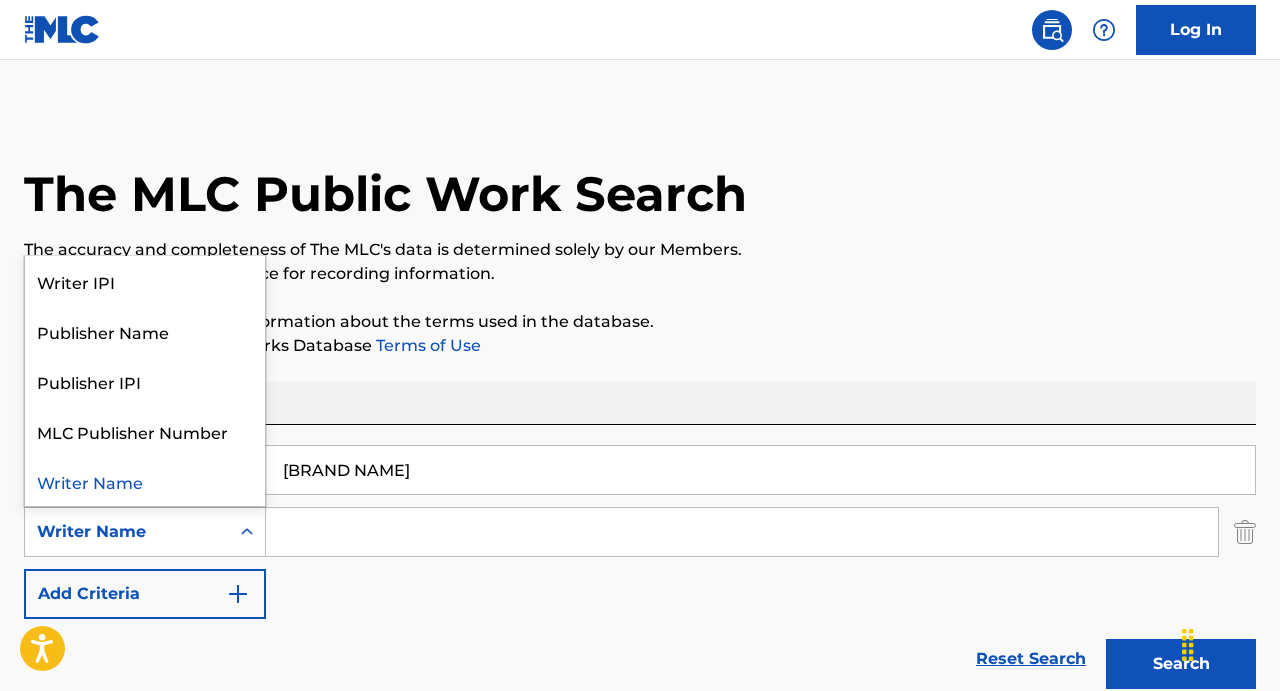 click at bounding box center [742, 532] 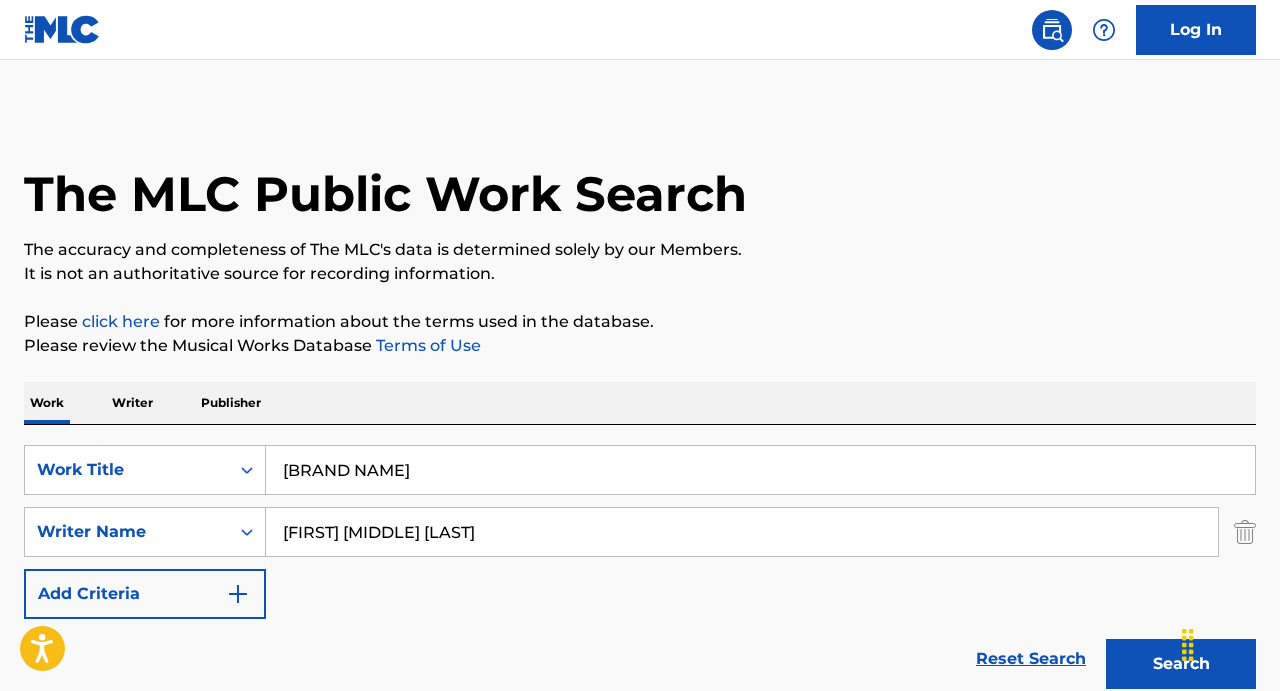 type on "[FIRST] [MIDDLE] [LAST]" 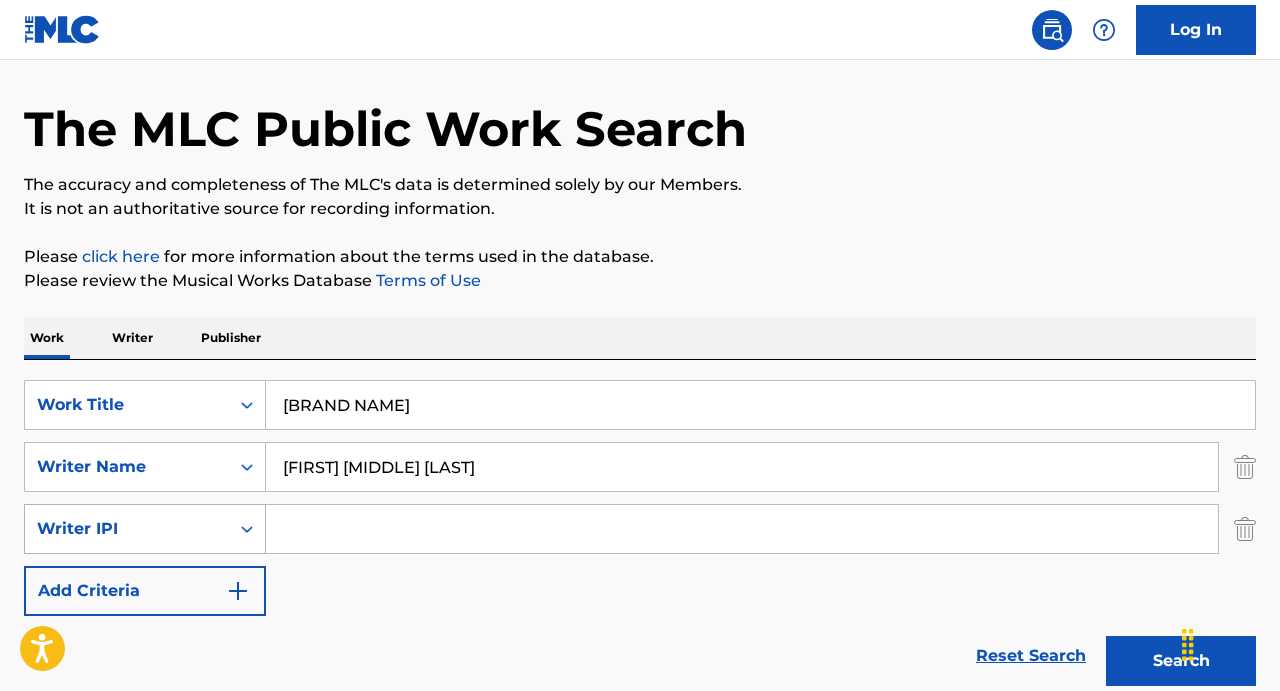 scroll, scrollTop: 73, scrollLeft: 0, axis: vertical 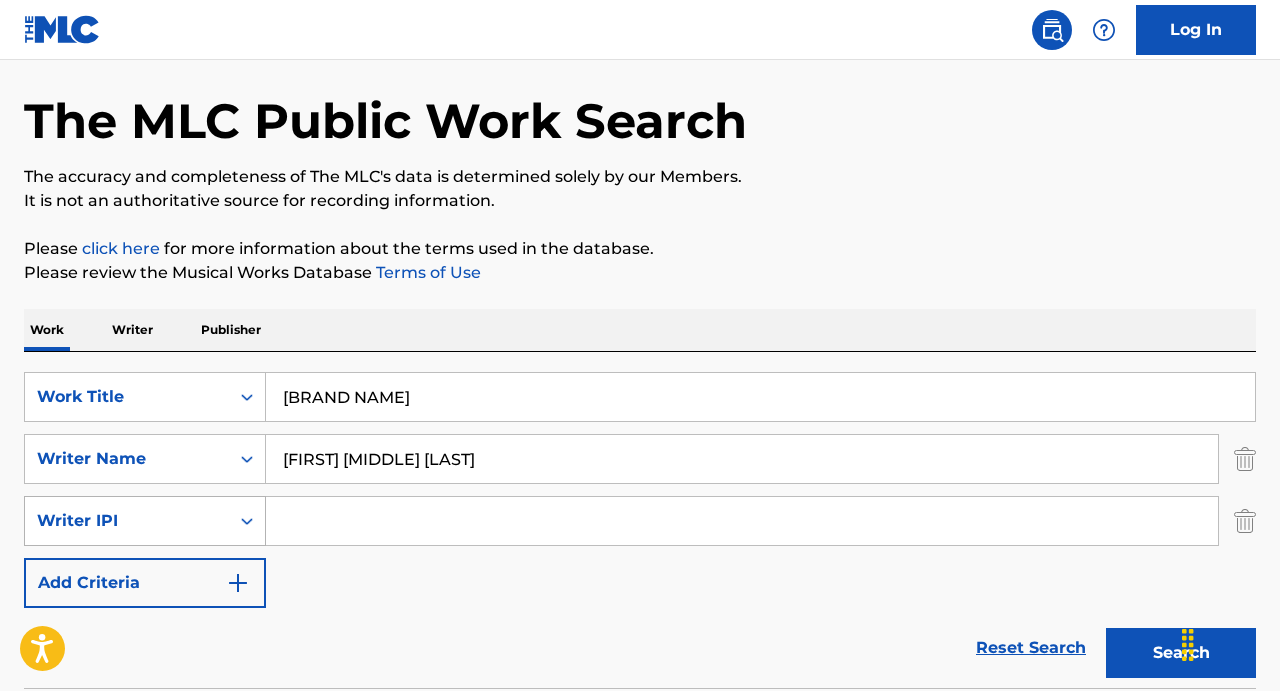 click 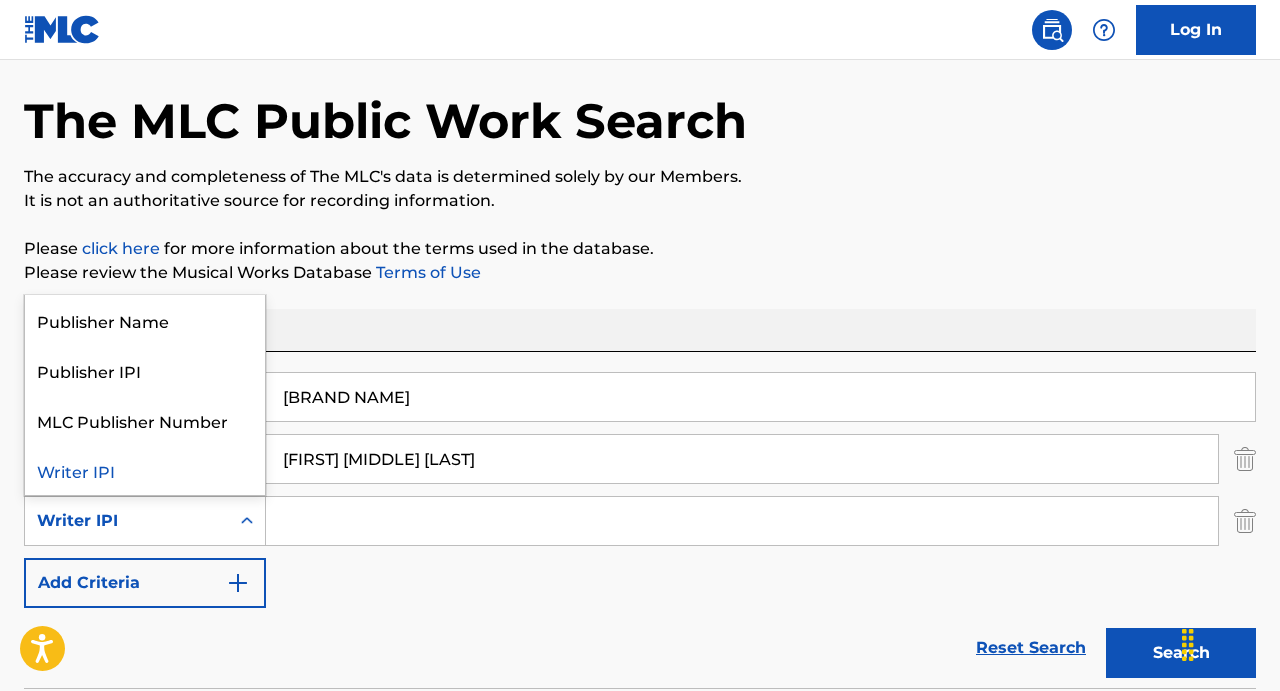 click on "Writer IPI" at bounding box center (145, 470) 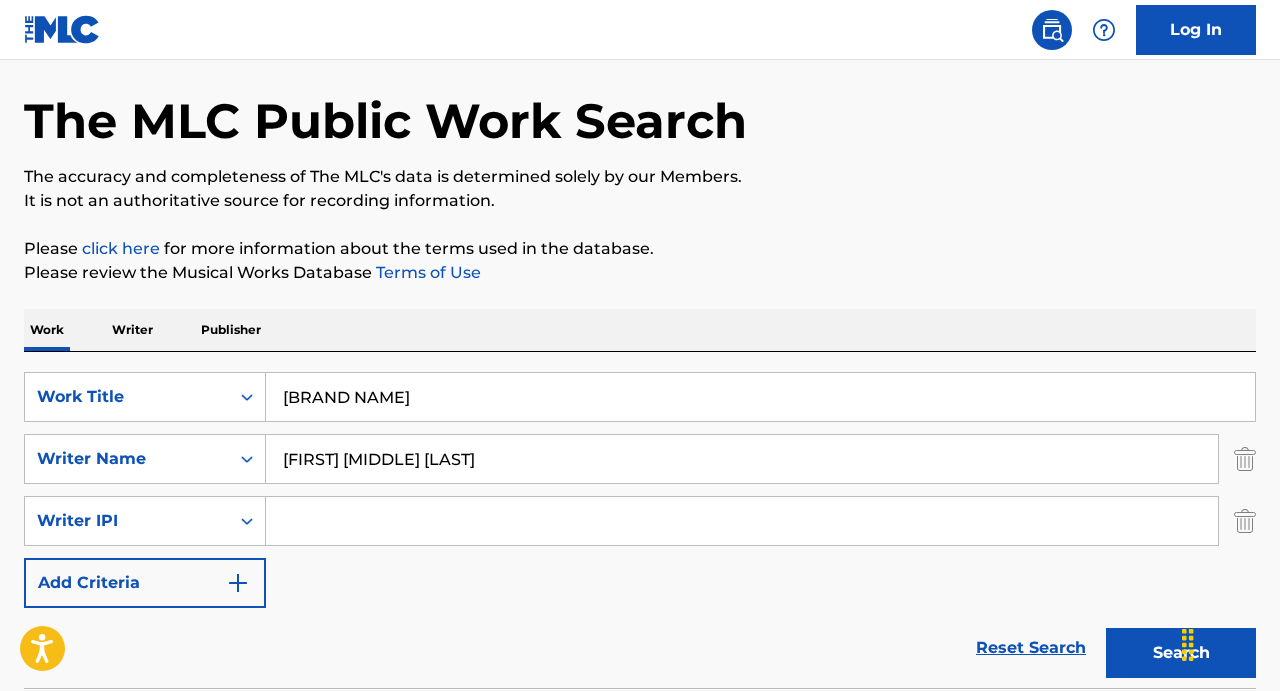 click at bounding box center (742, 521) 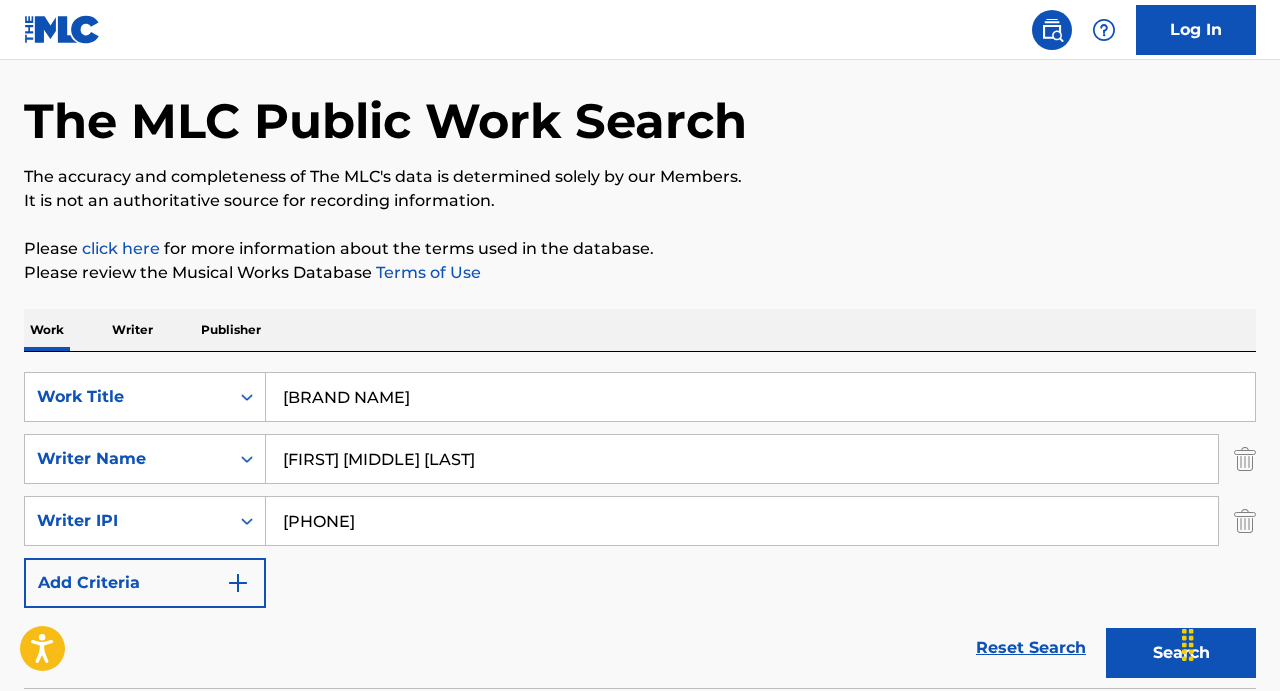 type on "[PHONE]" 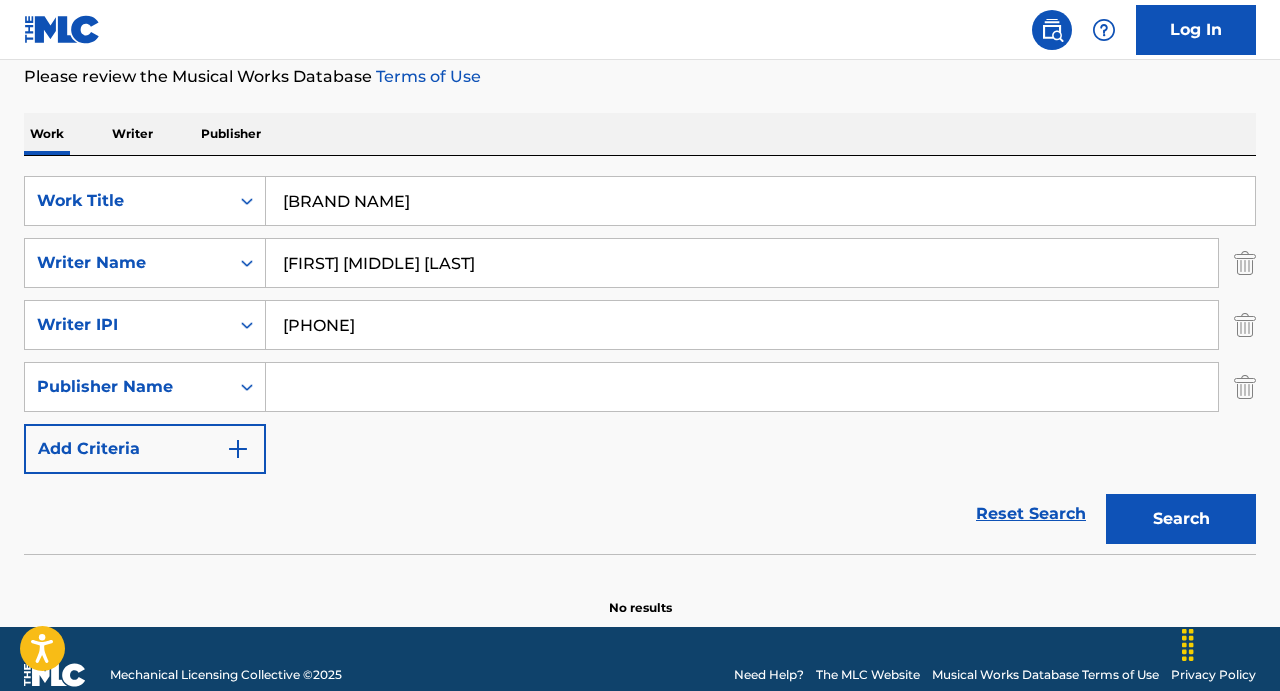 scroll, scrollTop: 301, scrollLeft: 0, axis: vertical 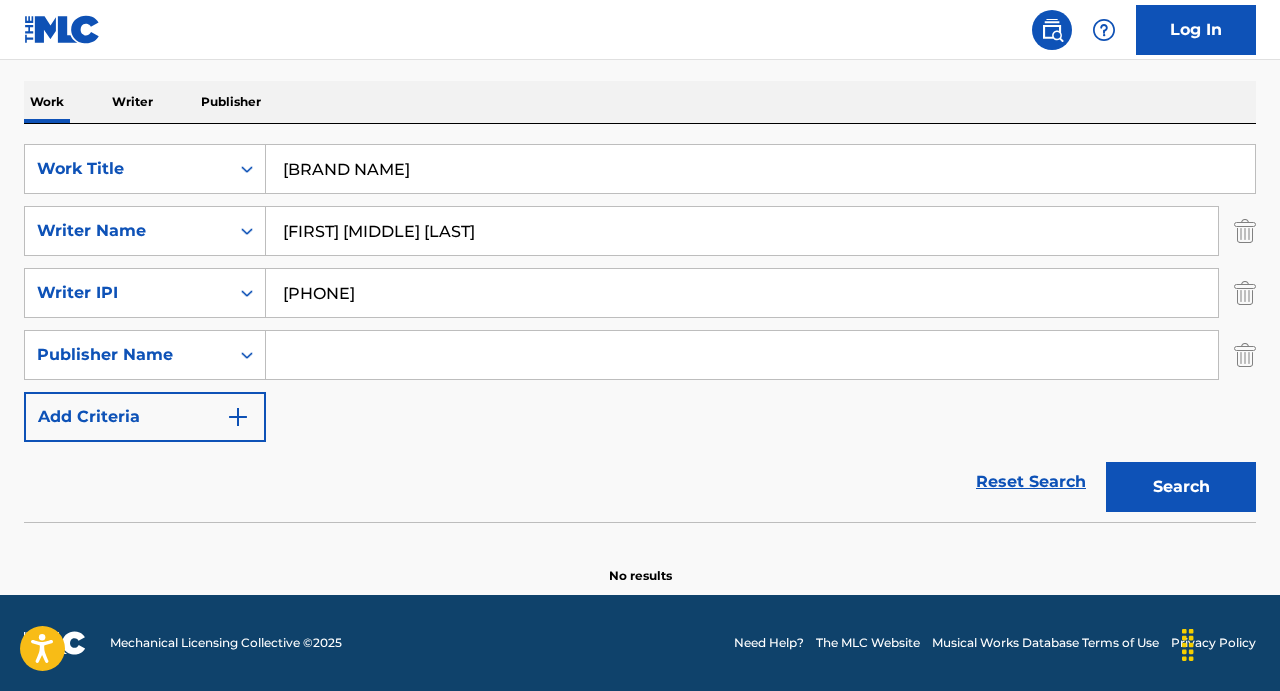 click at bounding box center (742, 355) 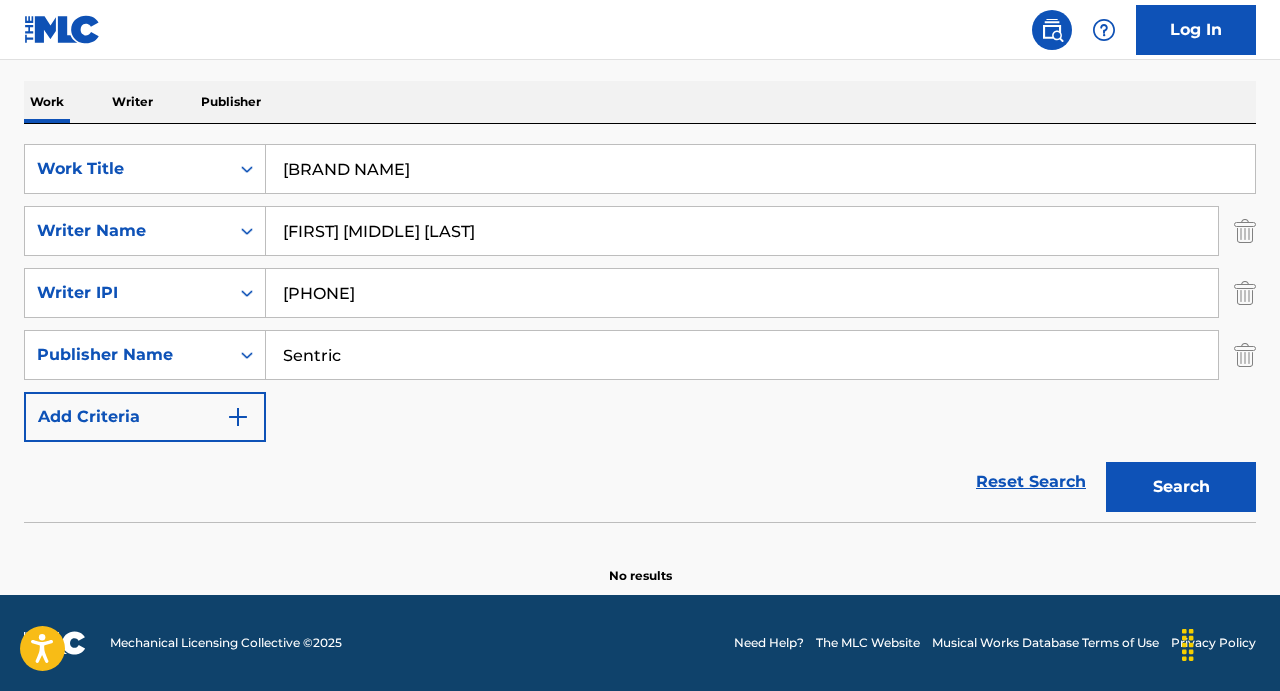 type on "Sentric" 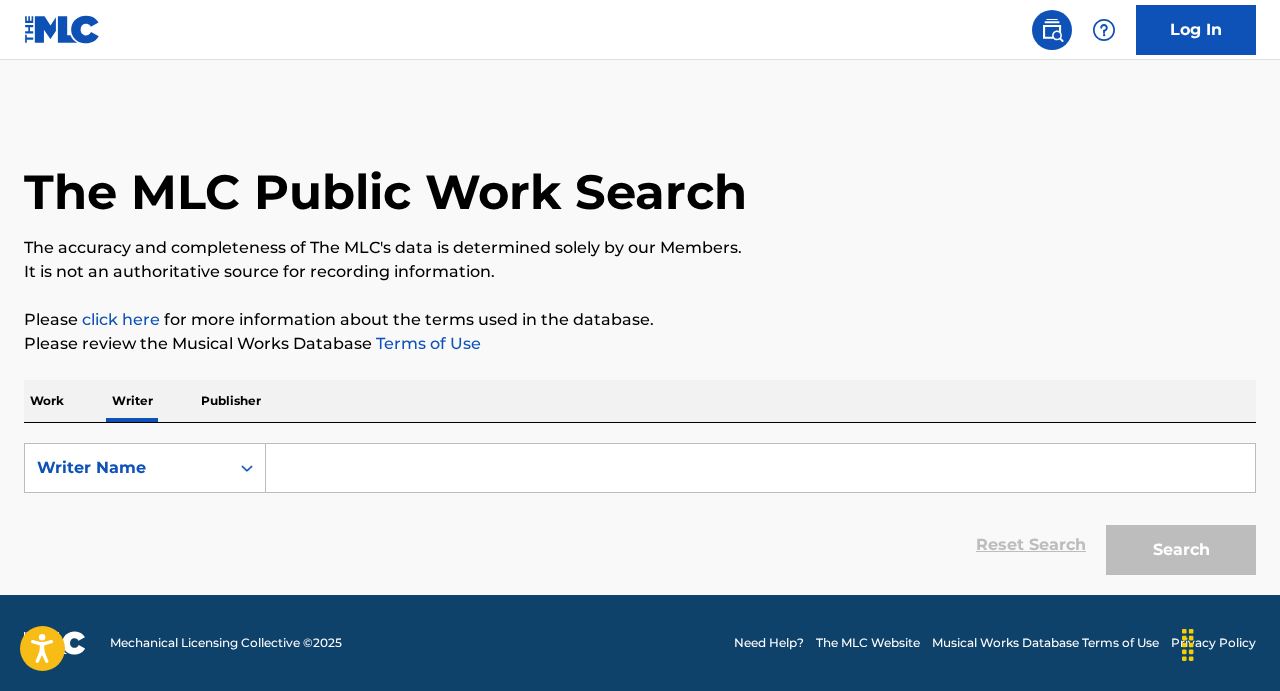 scroll, scrollTop: 0, scrollLeft: 0, axis: both 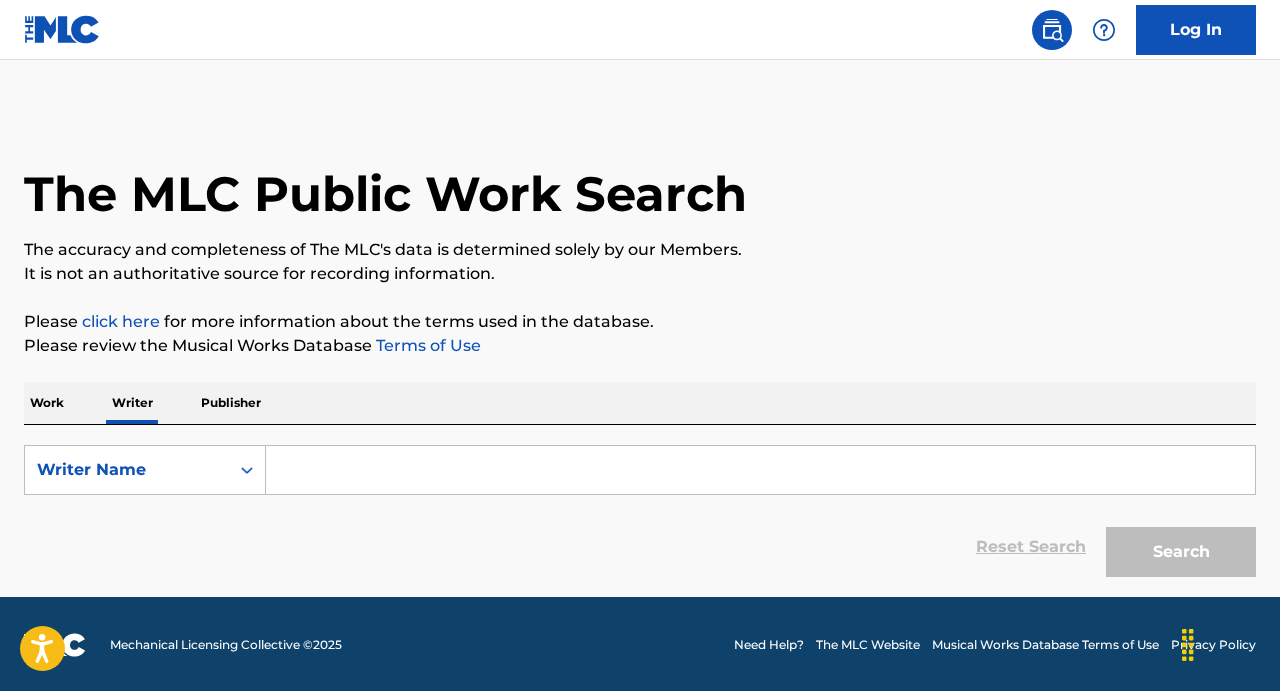 click at bounding box center [760, 470] 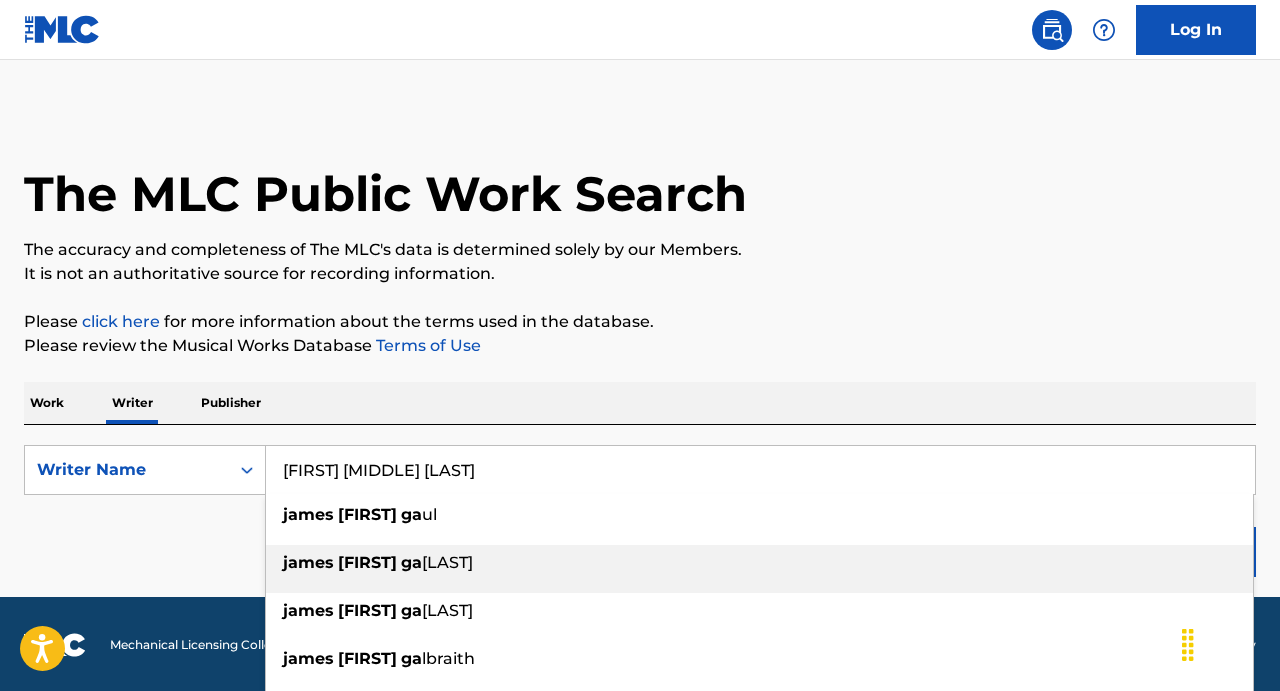 click on "[FIRST]" at bounding box center [367, 562] 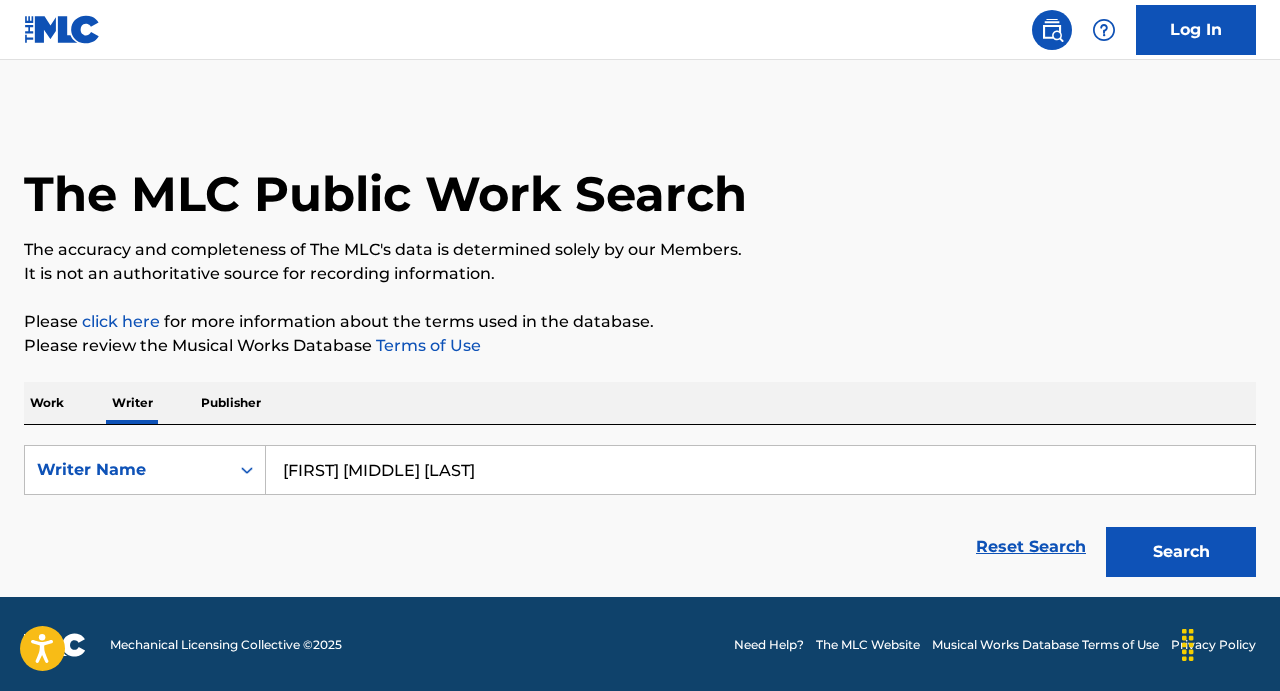 click on "Publisher" at bounding box center [231, 403] 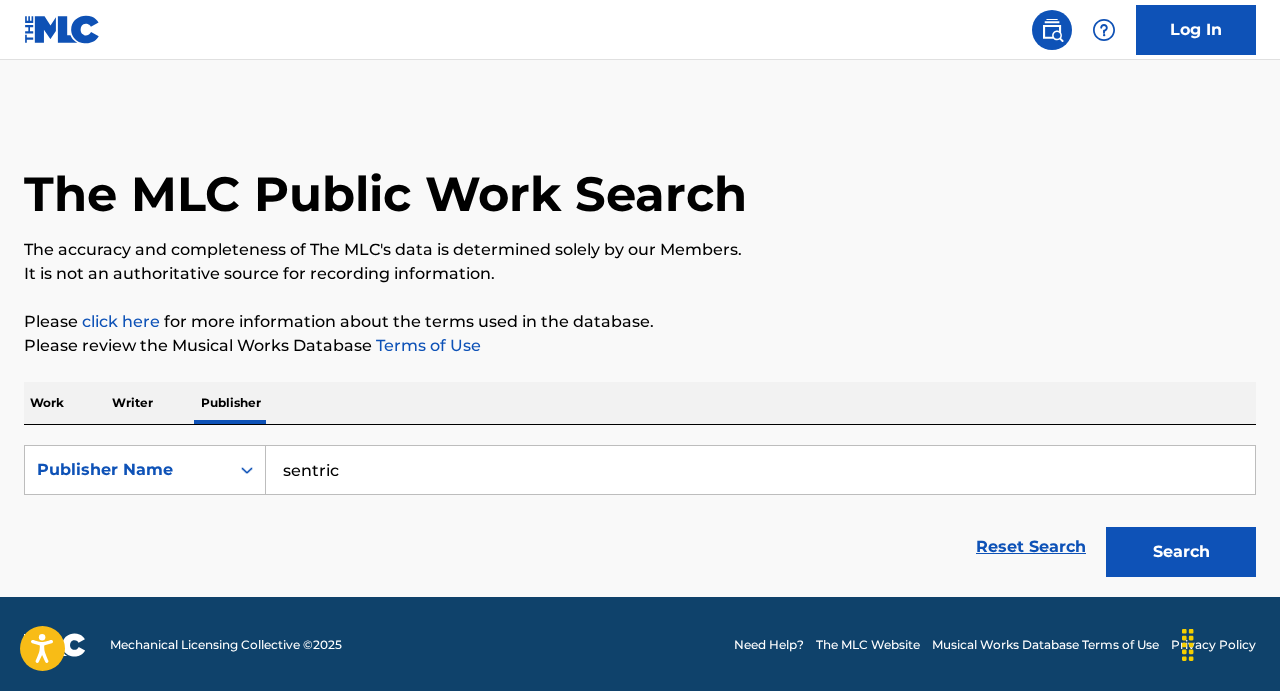 click on "Work" at bounding box center [47, 403] 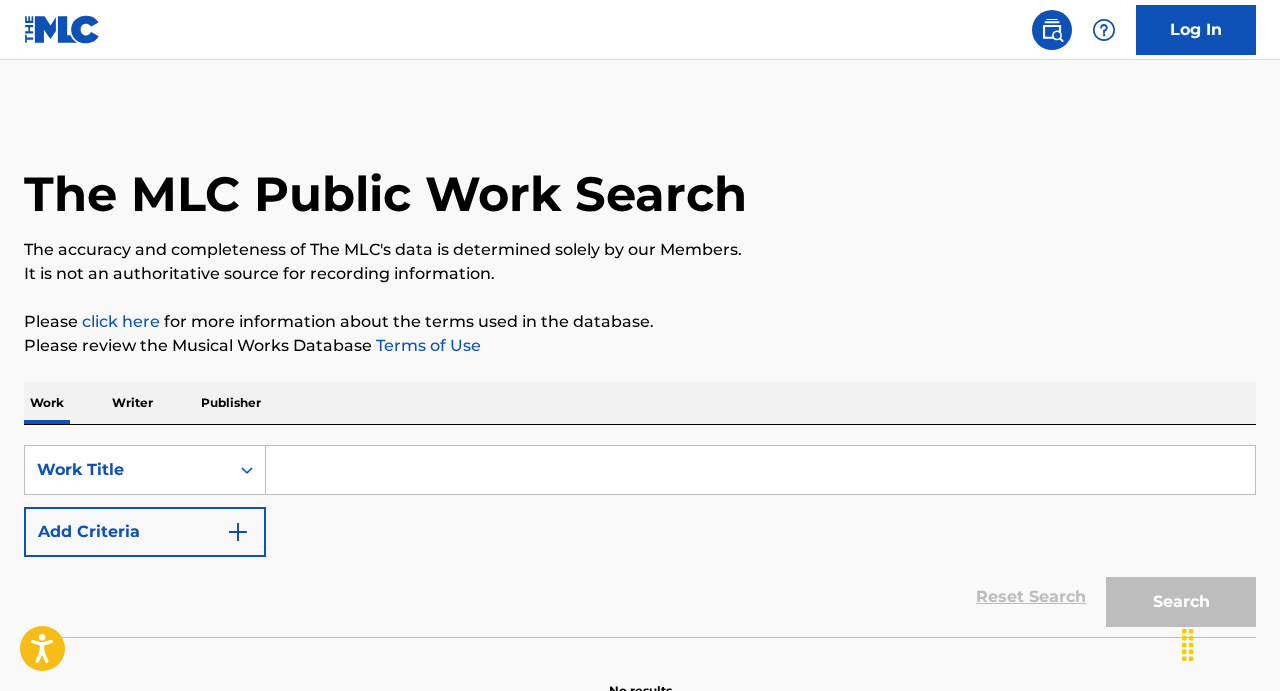 click at bounding box center (760, 470) 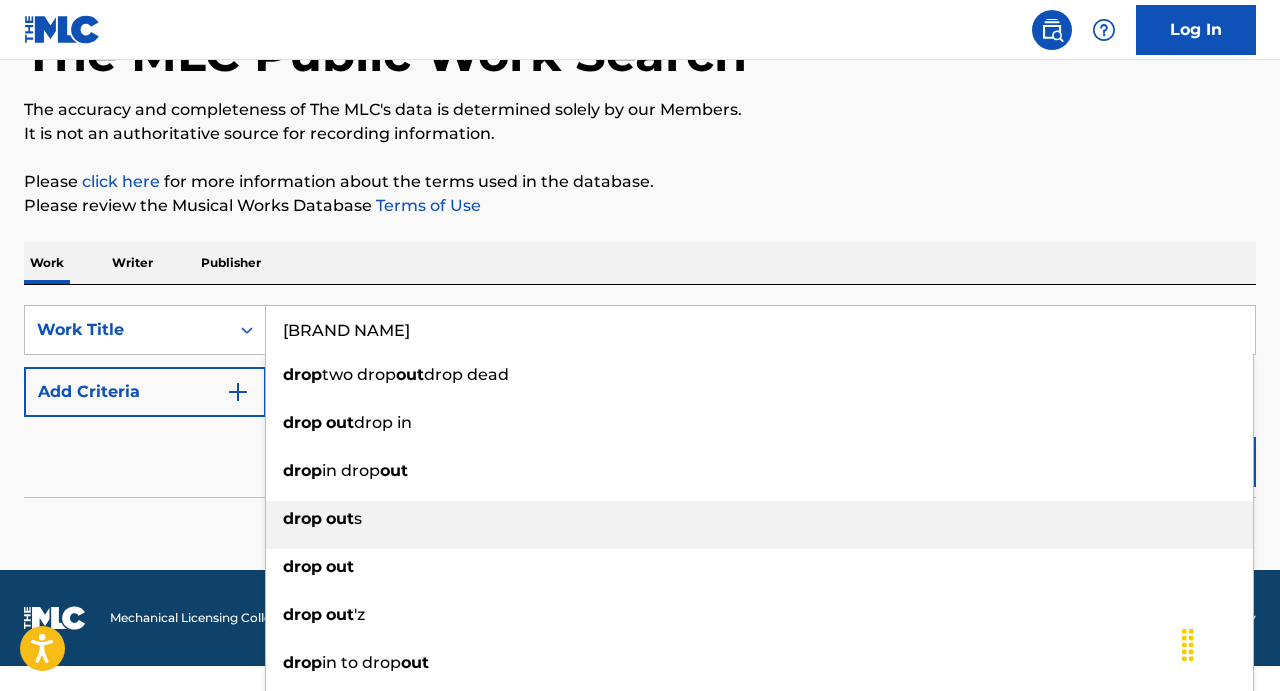 scroll, scrollTop: 145, scrollLeft: 0, axis: vertical 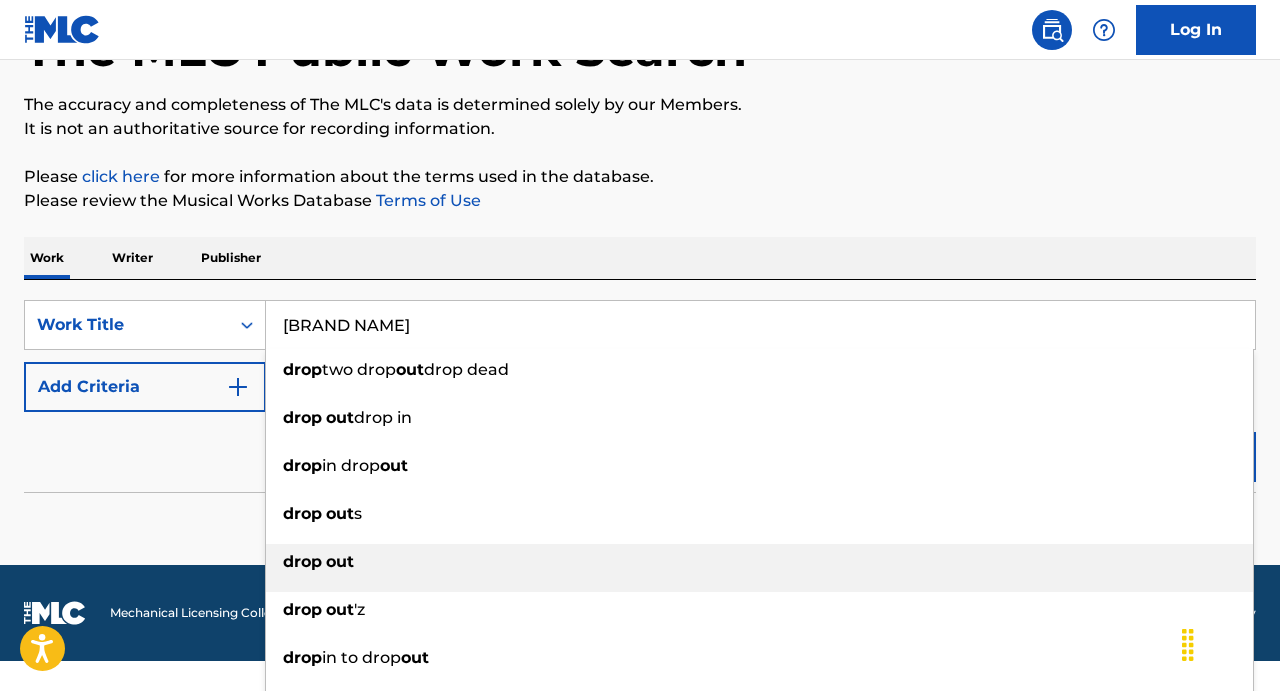 click on "out" at bounding box center (340, 561) 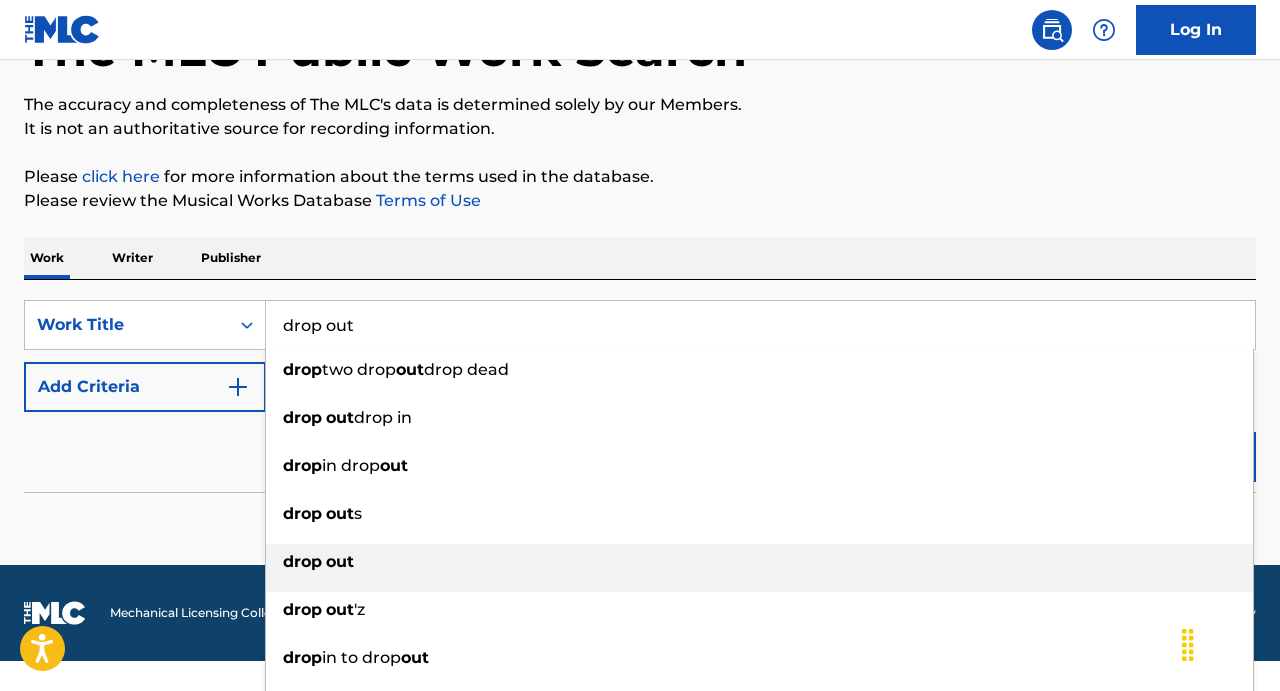 scroll, scrollTop: 115, scrollLeft: 0, axis: vertical 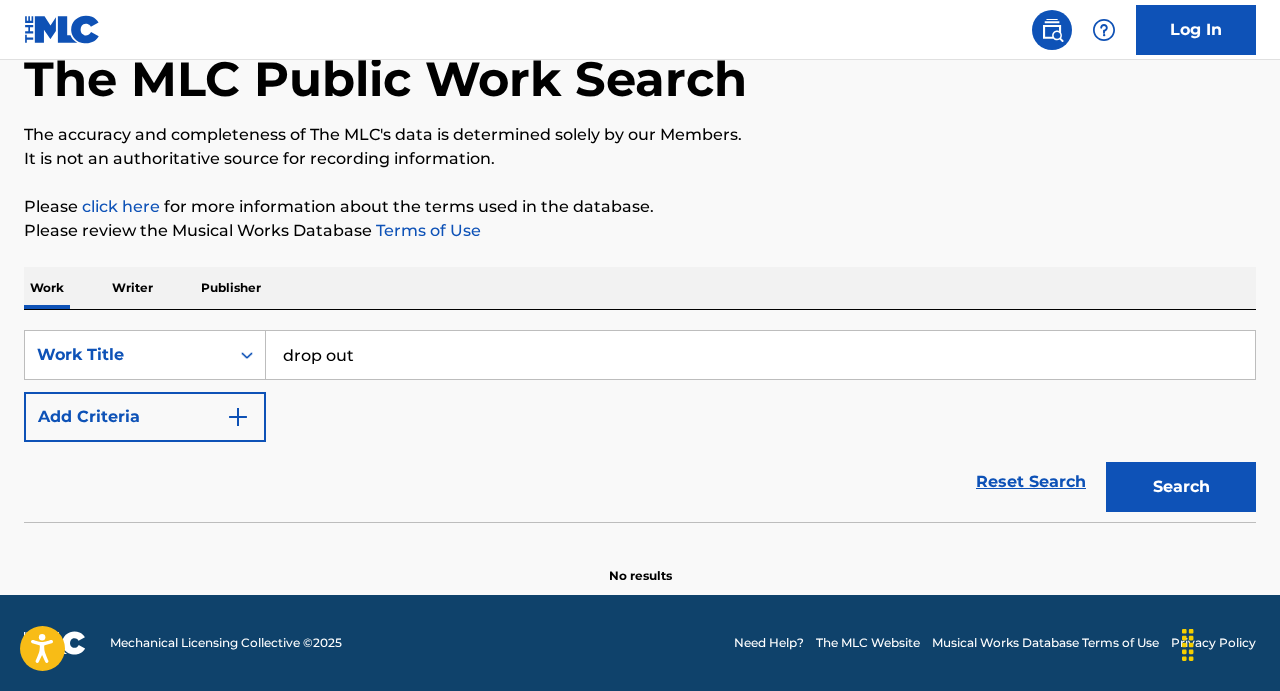 click on "Search" at bounding box center (1181, 487) 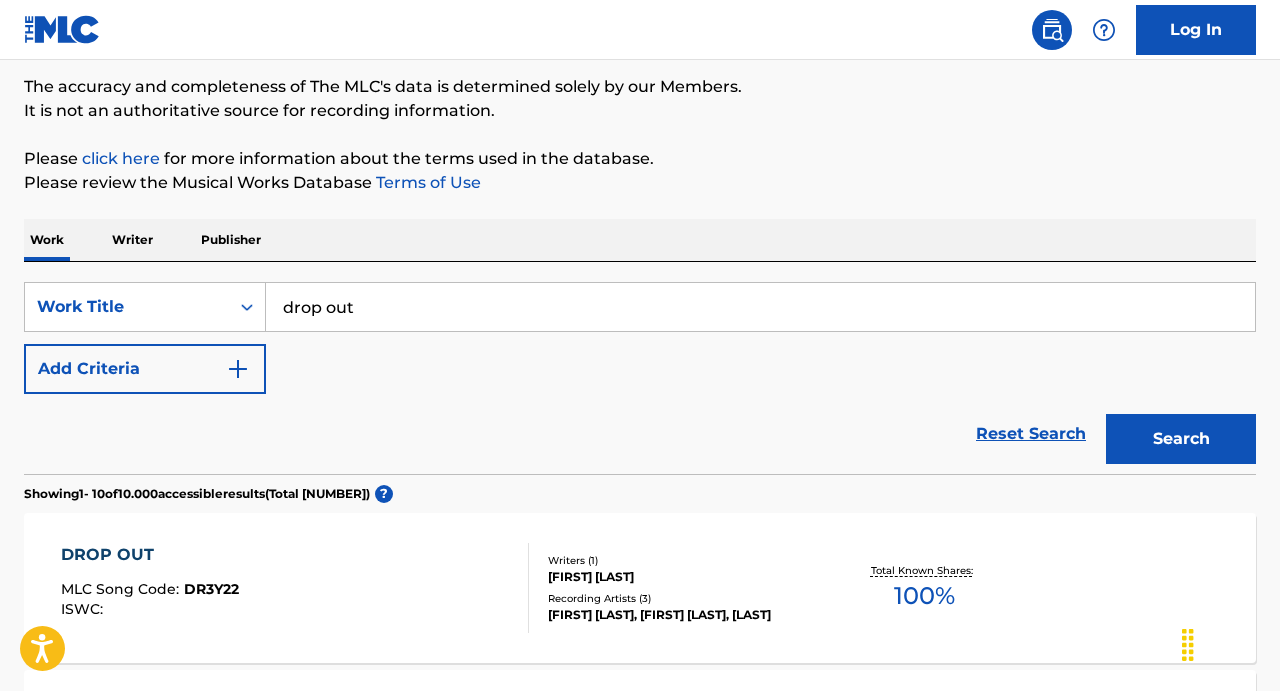scroll, scrollTop: 0, scrollLeft: 0, axis: both 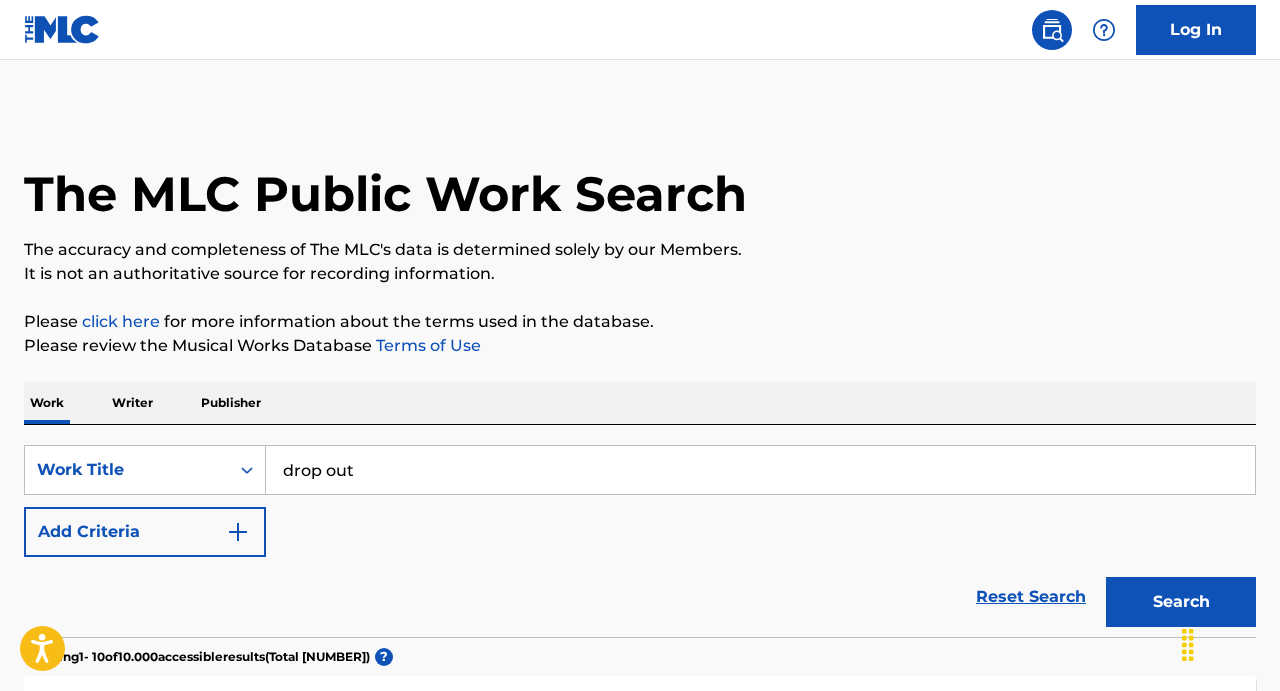 click on "Publisher" at bounding box center [231, 403] 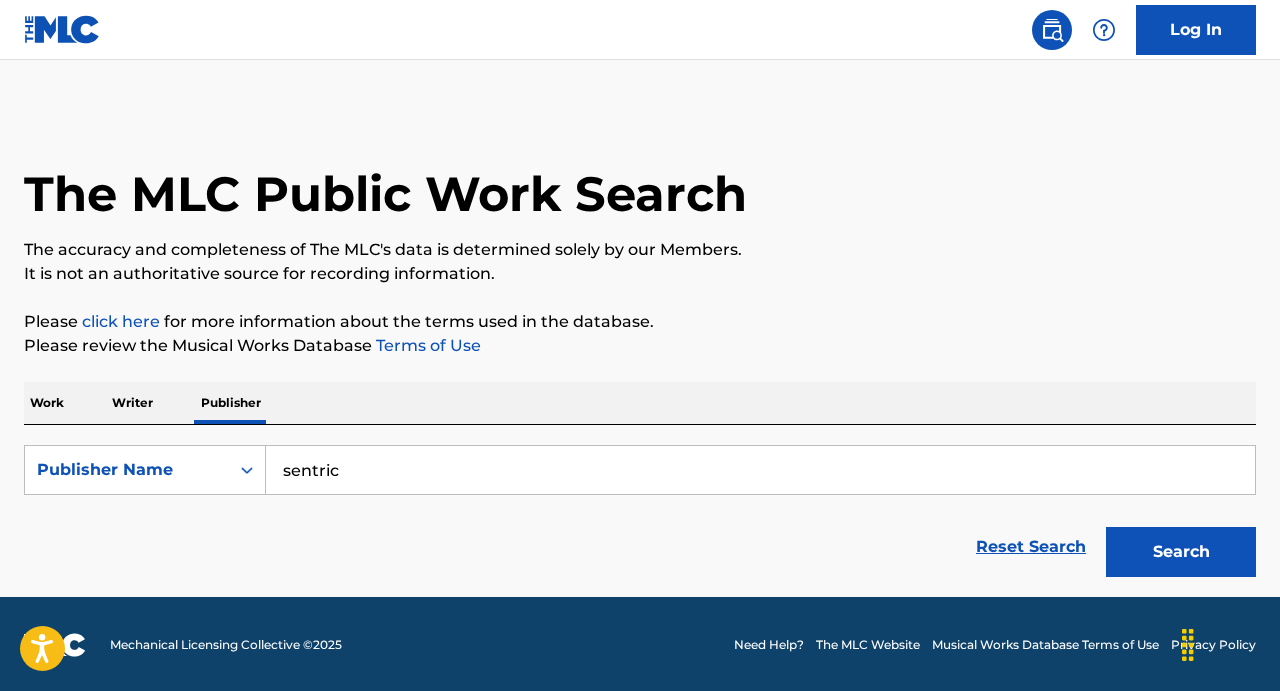 click on "sentric" at bounding box center [760, 470] 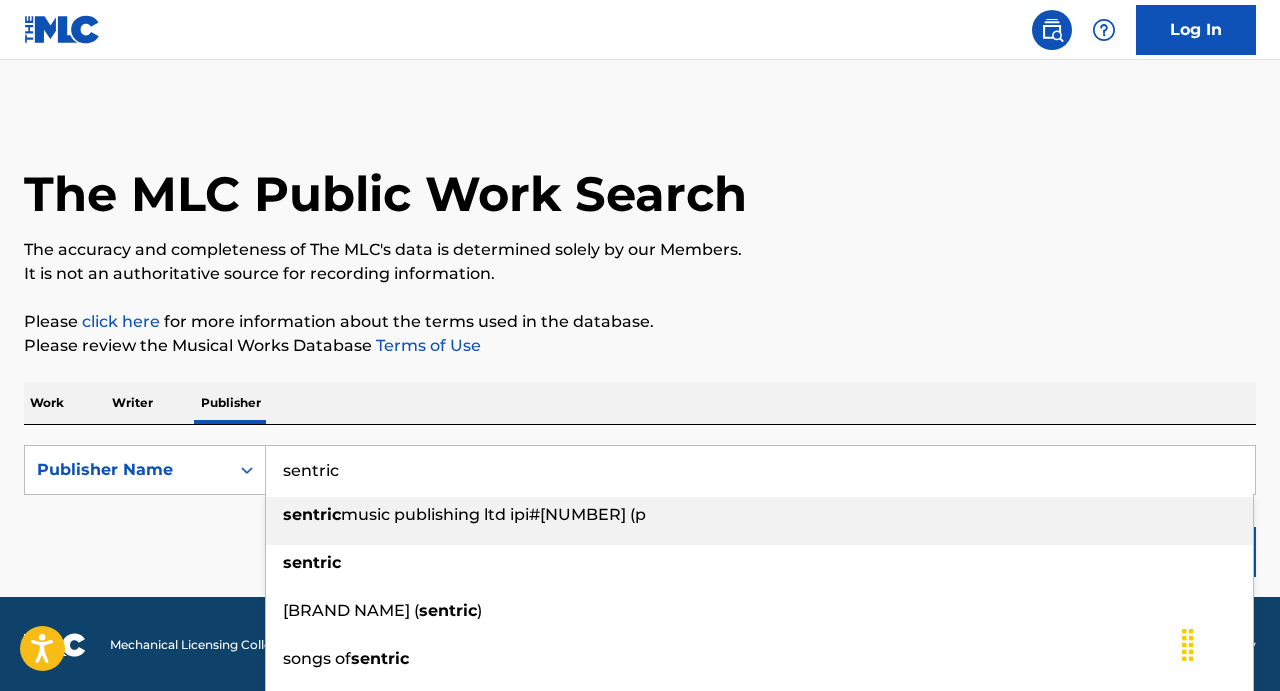 click on "sentric" at bounding box center [760, 470] 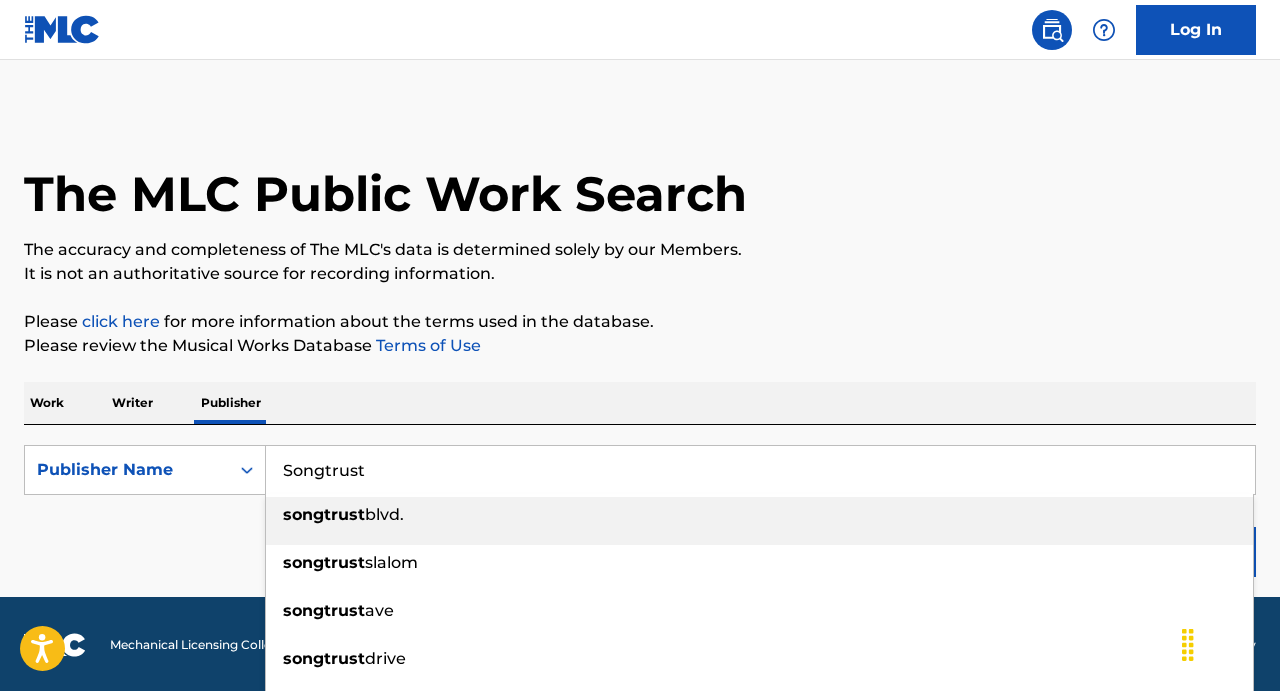 click on "songtrust" at bounding box center (324, 514) 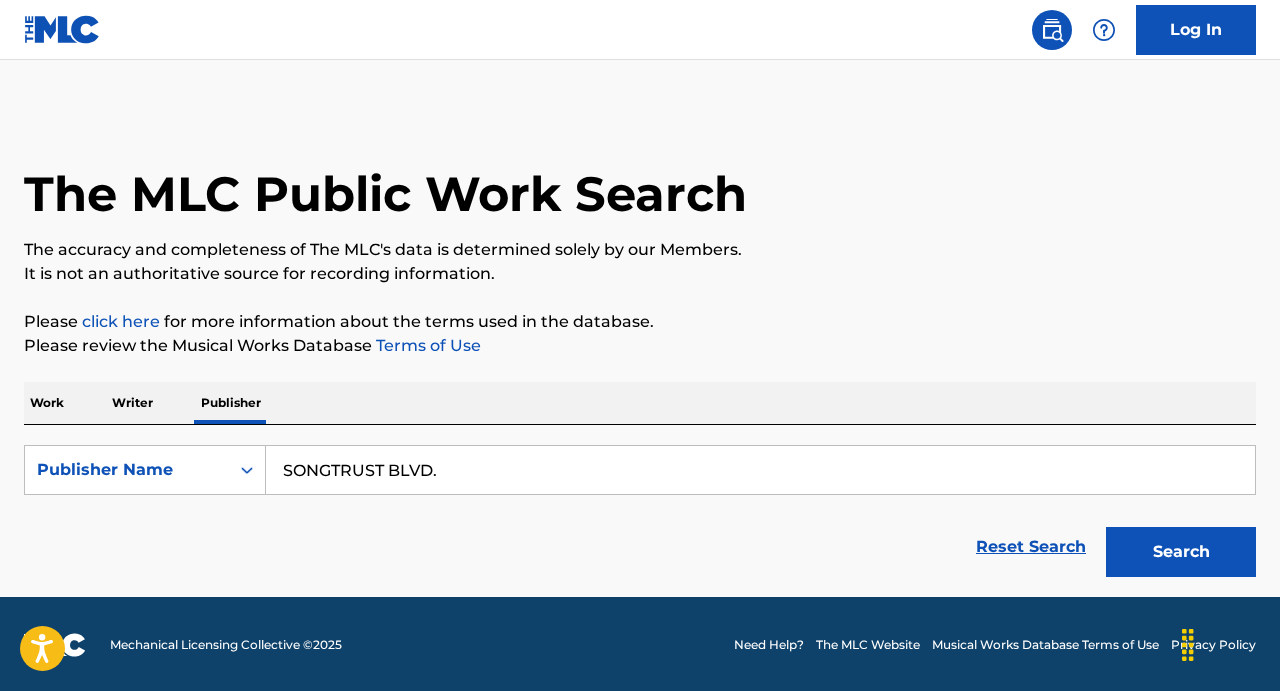 click on "Search" at bounding box center (1181, 552) 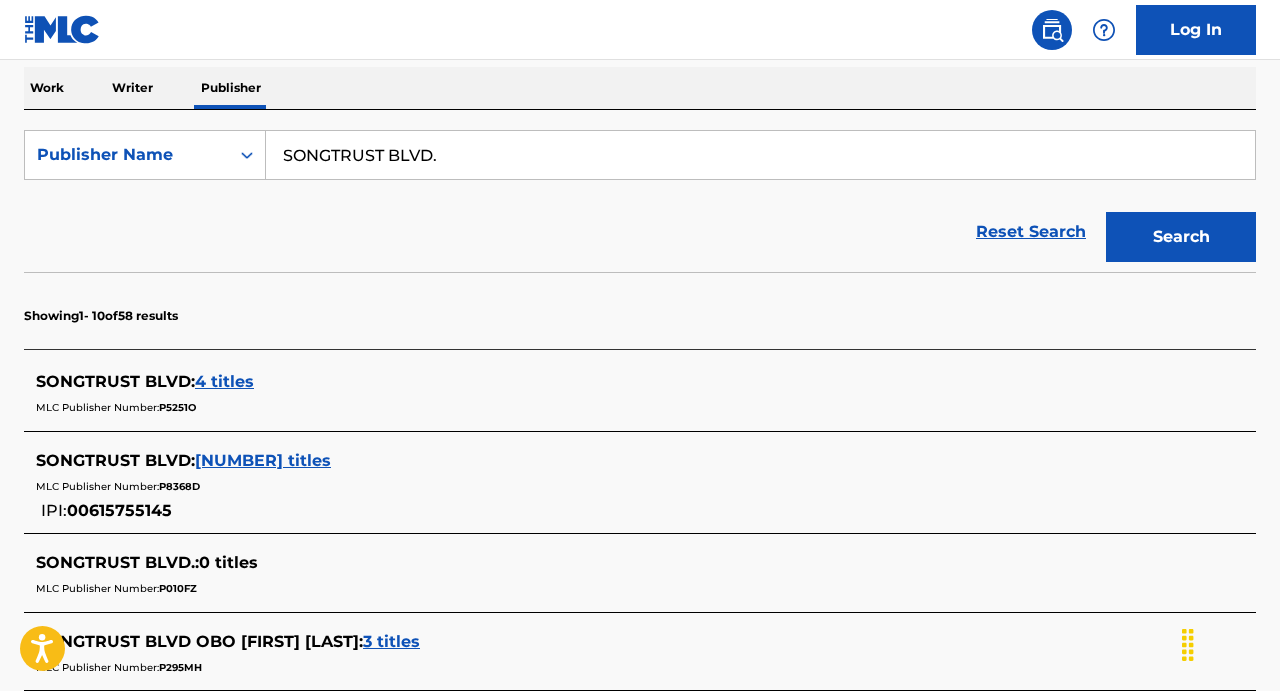 scroll, scrollTop: 316, scrollLeft: 0, axis: vertical 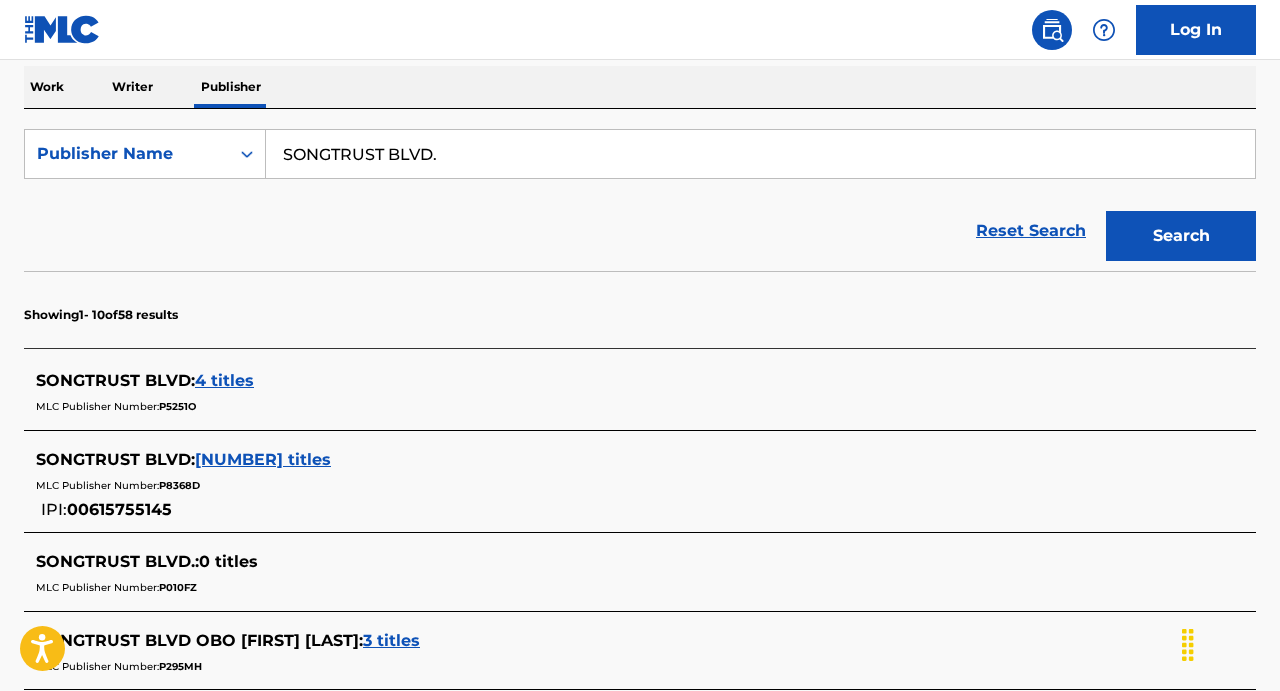 click on "4 titles" at bounding box center (224, 380) 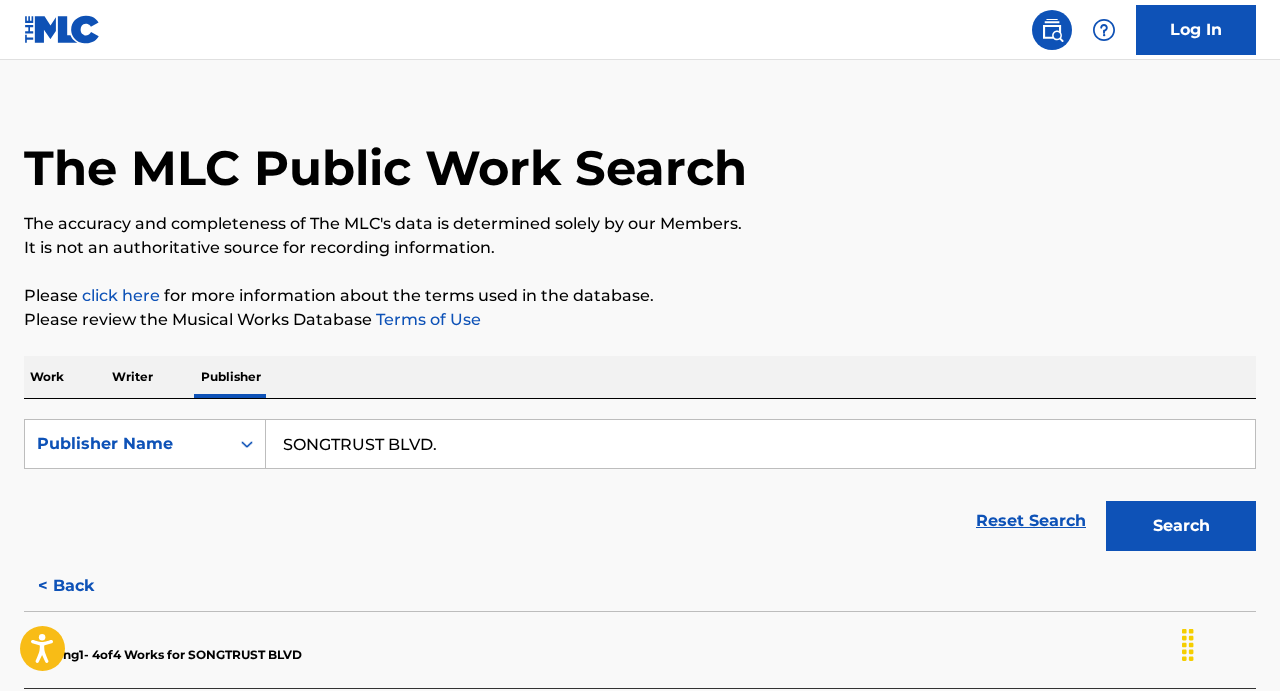 scroll, scrollTop: 0, scrollLeft: 0, axis: both 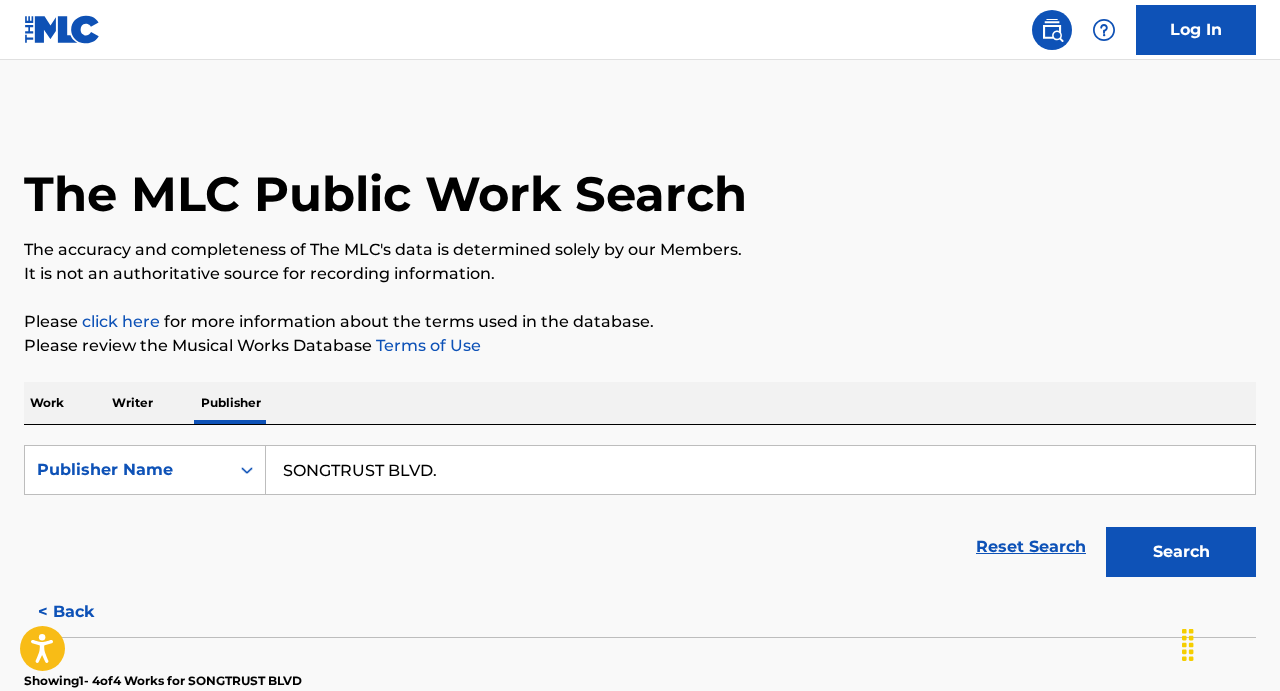 click on "Work" at bounding box center (47, 403) 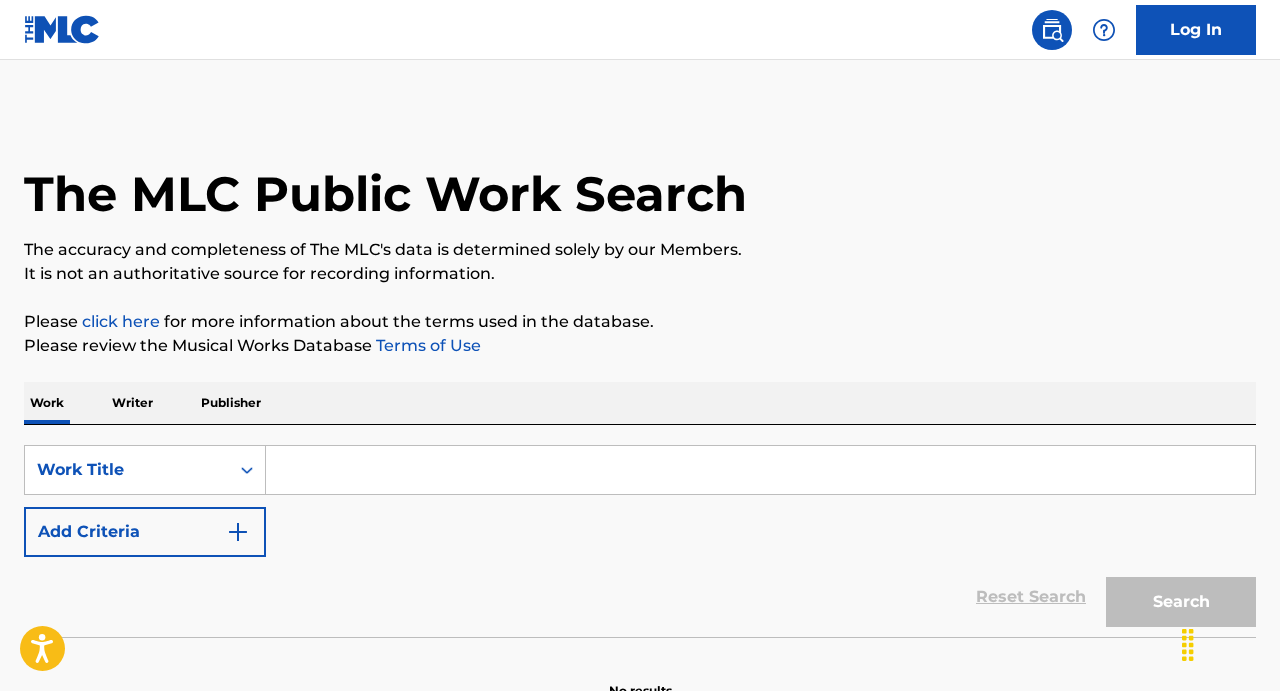 click at bounding box center (760, 470) 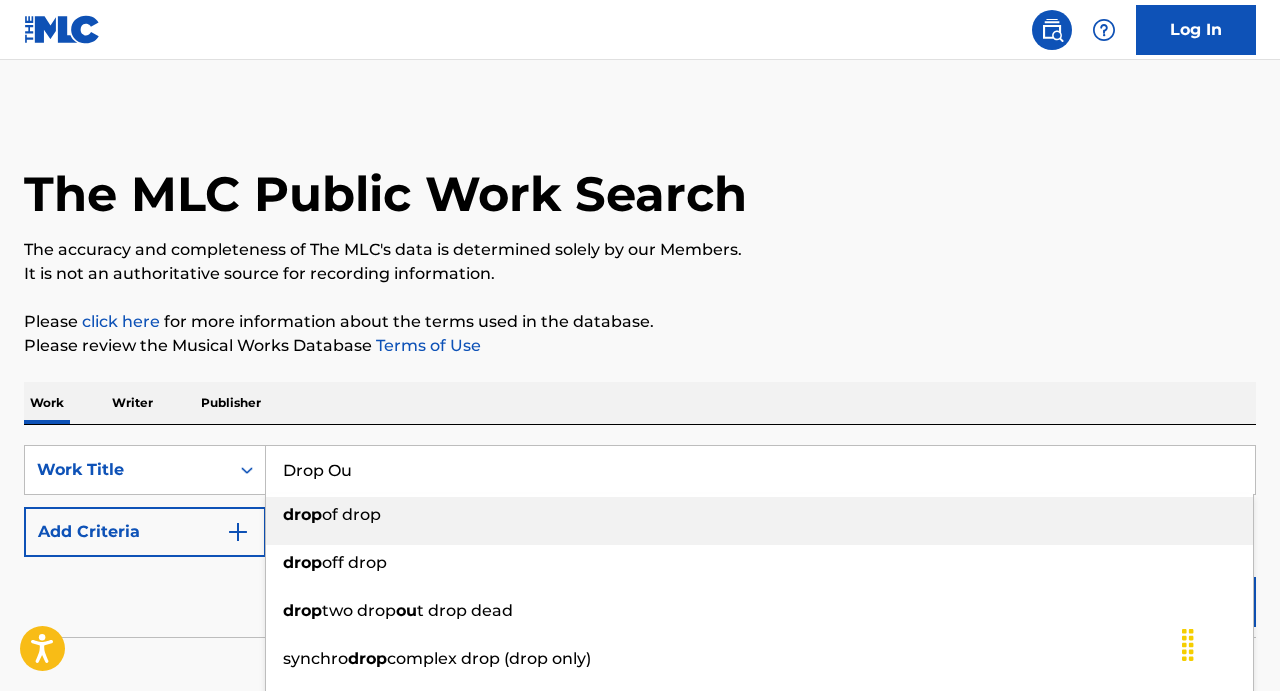 type on "[BRAND NAME]" 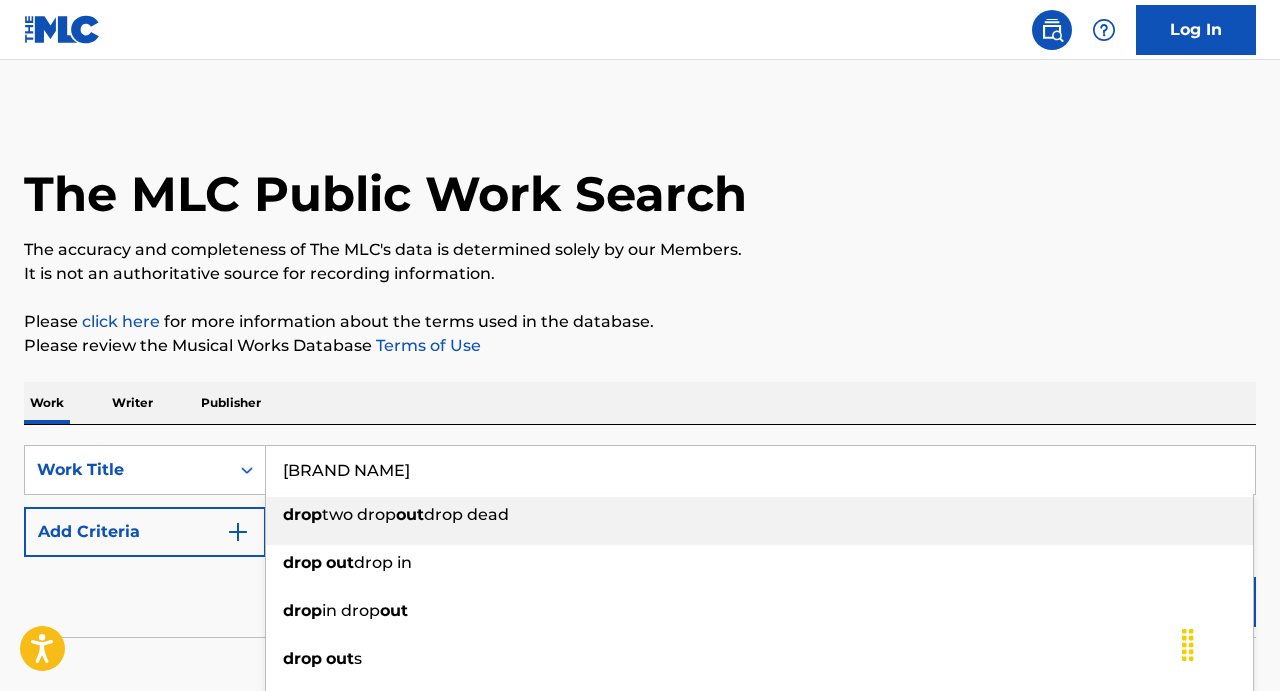 click on "Writer" at bounding box center (132, 403) 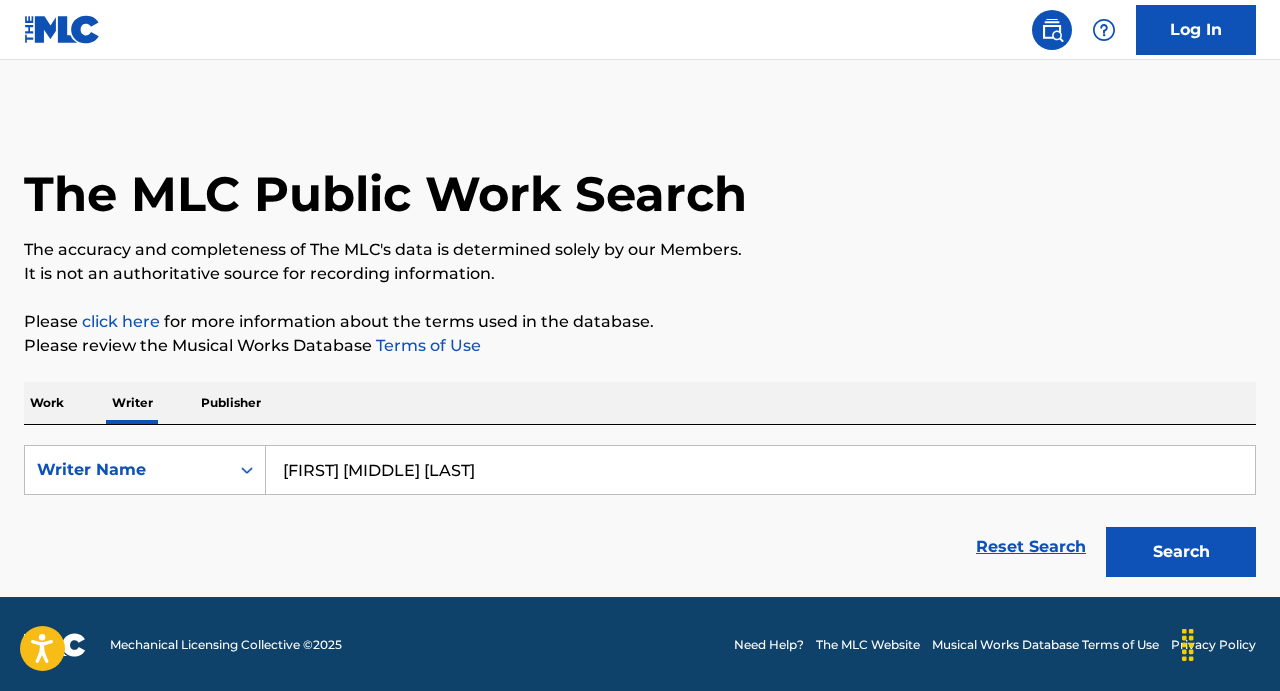 click on "[FIRST] [MIDDLE] [LAST]" at bounding box center [760, 470] 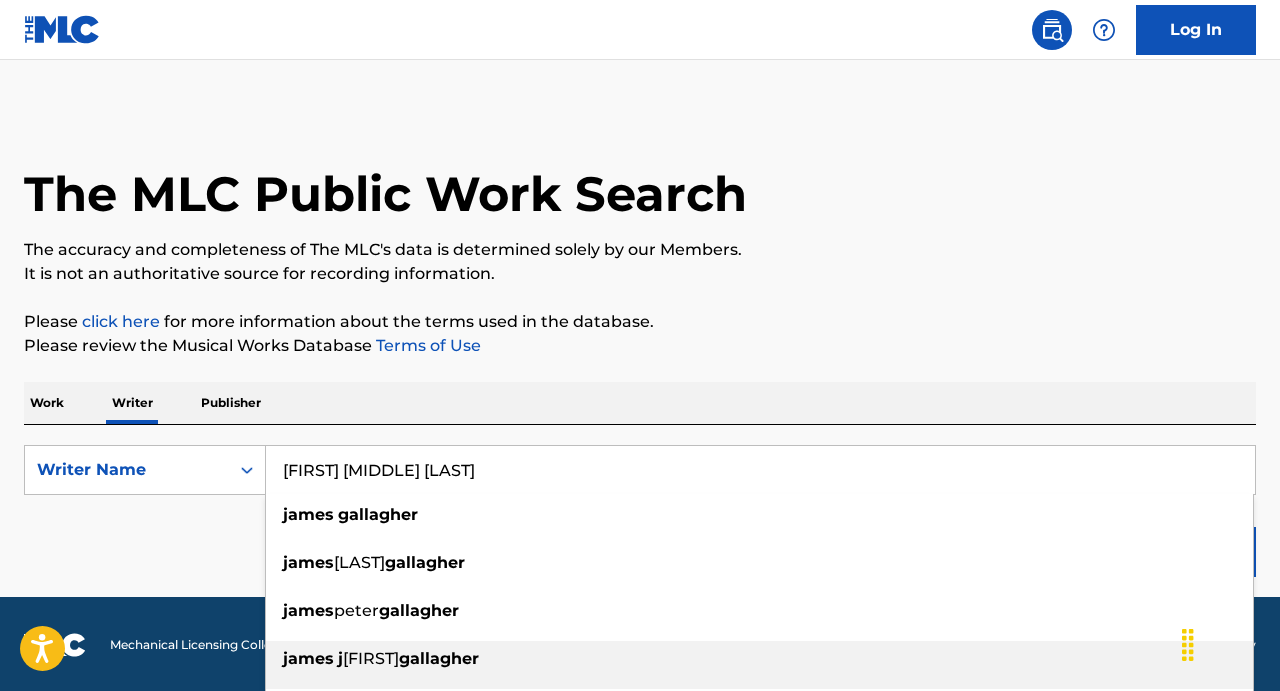 click on "gallagher" at bounding box center (439, 658) 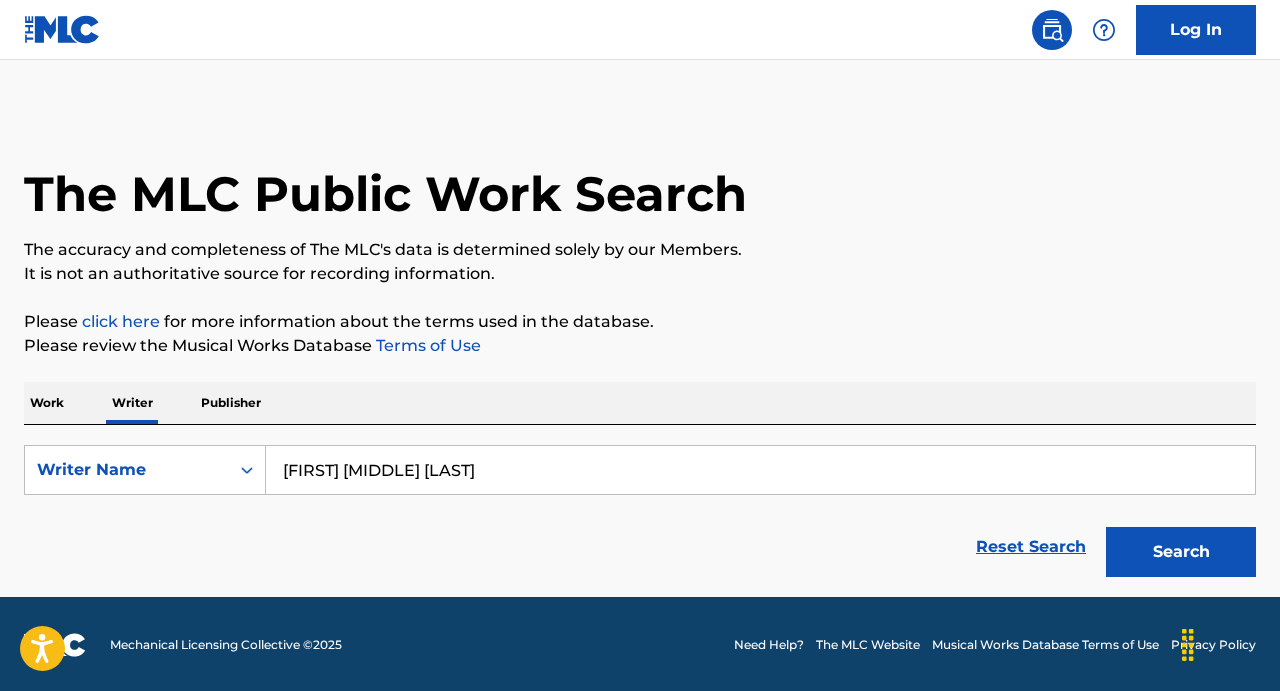 click on "Publisher" at bounding box center [231, 403] 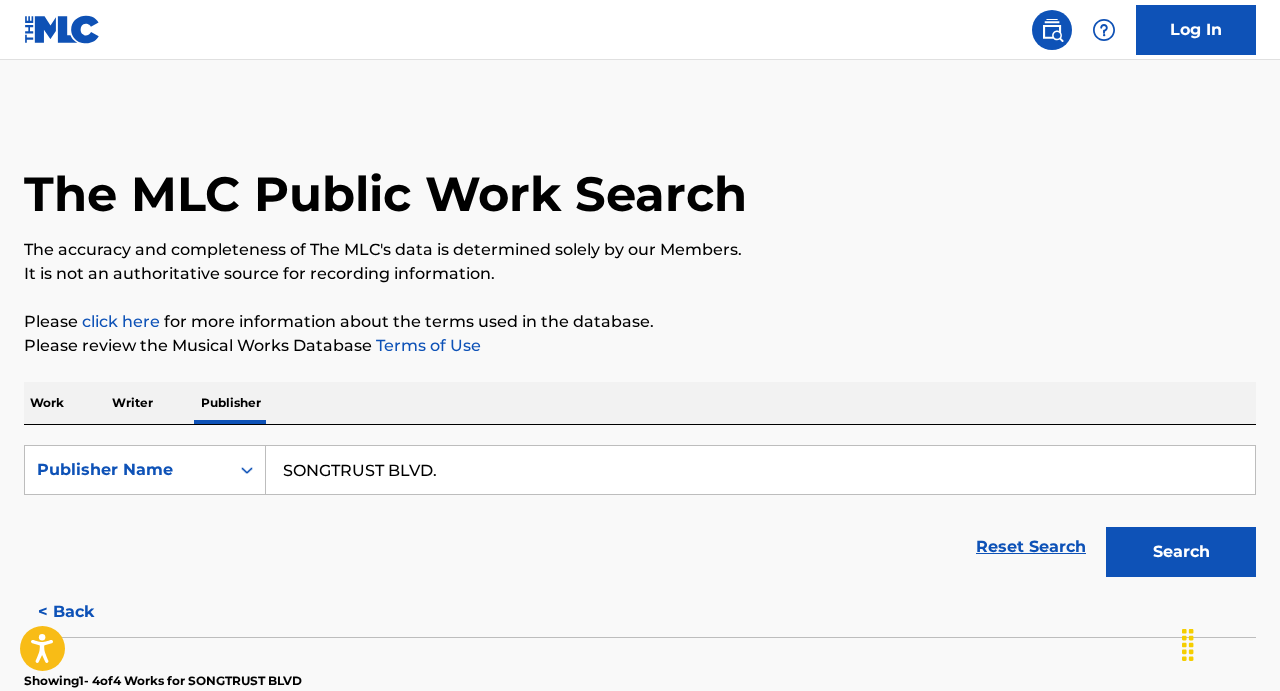 click on "Search" at bounding box center [1181, 552] 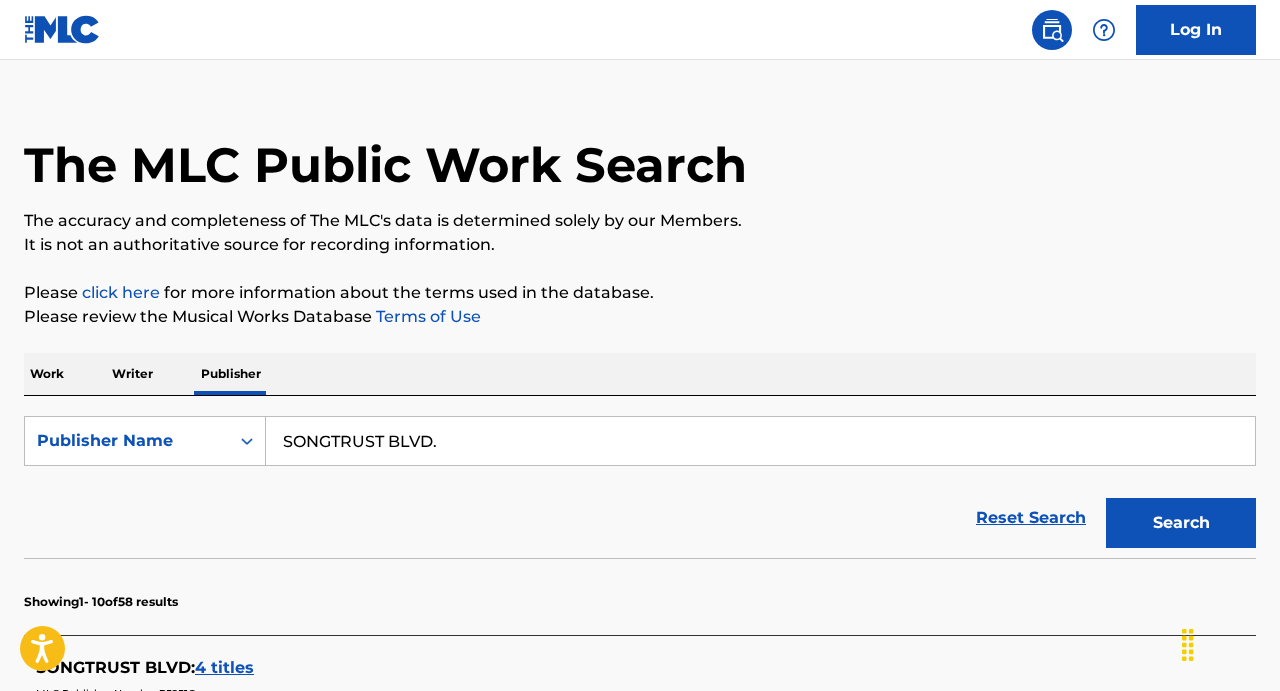 scroll, scrollTop: 26, scrollLeft: 0, axis: vertical 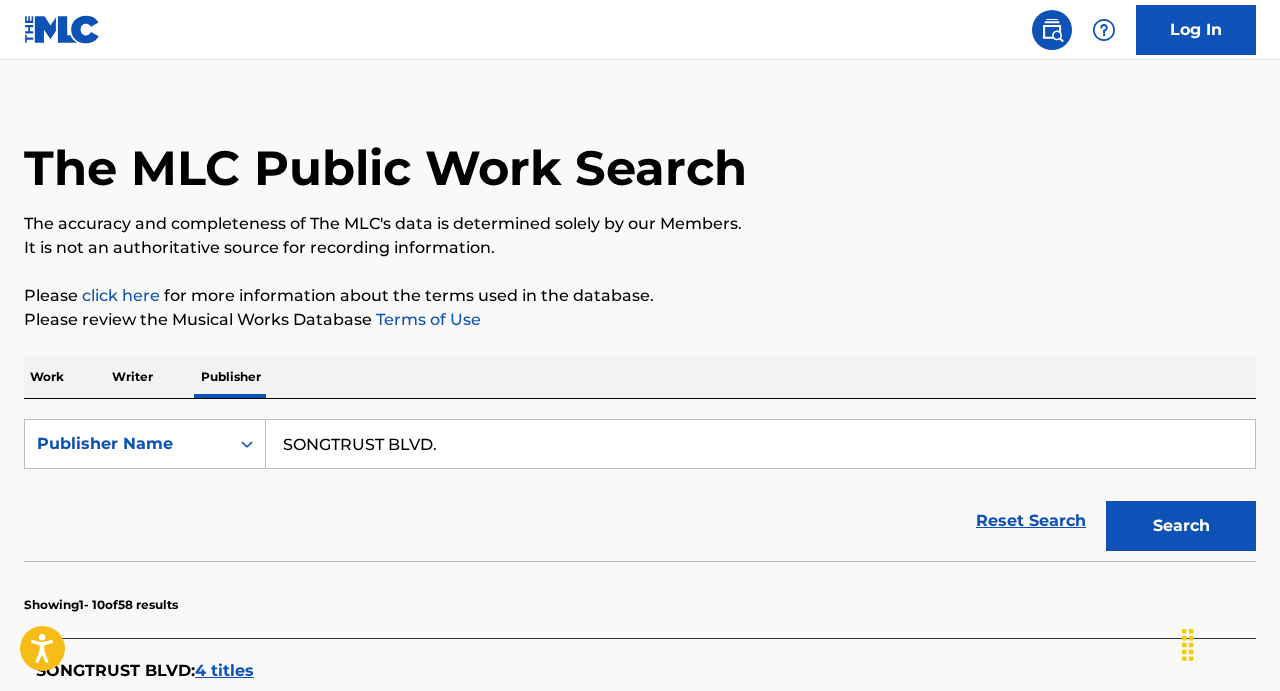 click on "Writer" at bounding box center (132, 377) 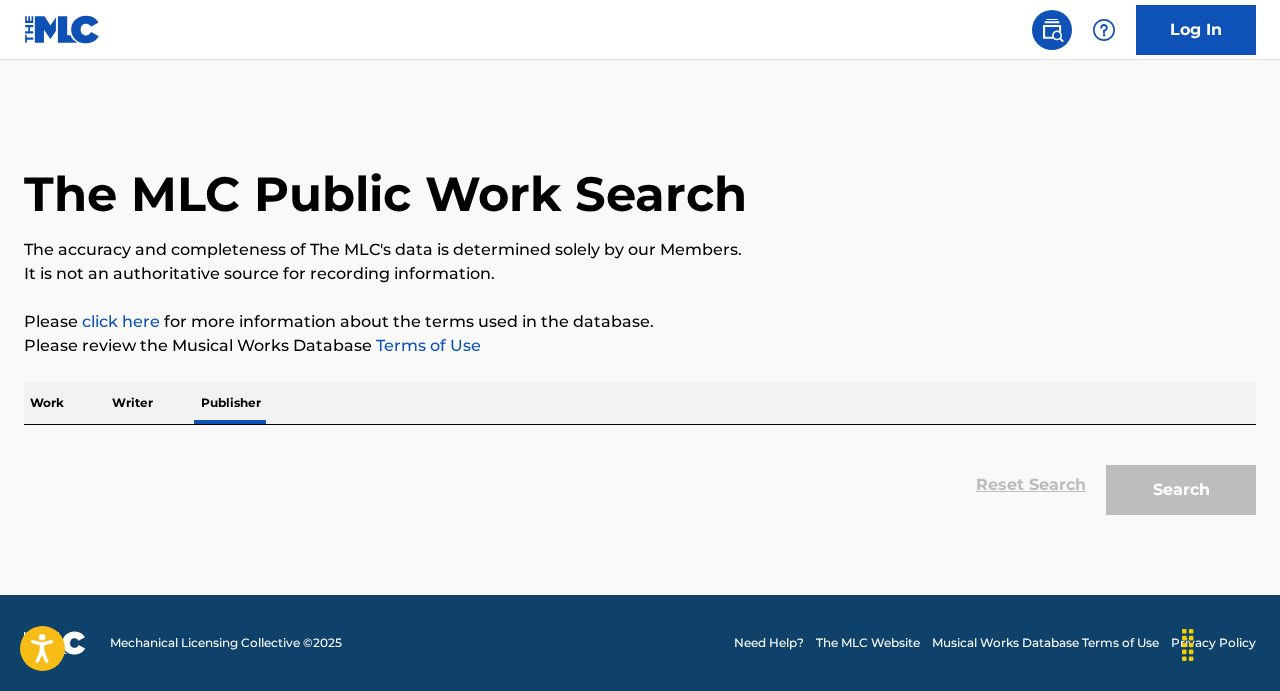 scroll, scrollTop: 0, scrollLeft: 0, axis: both 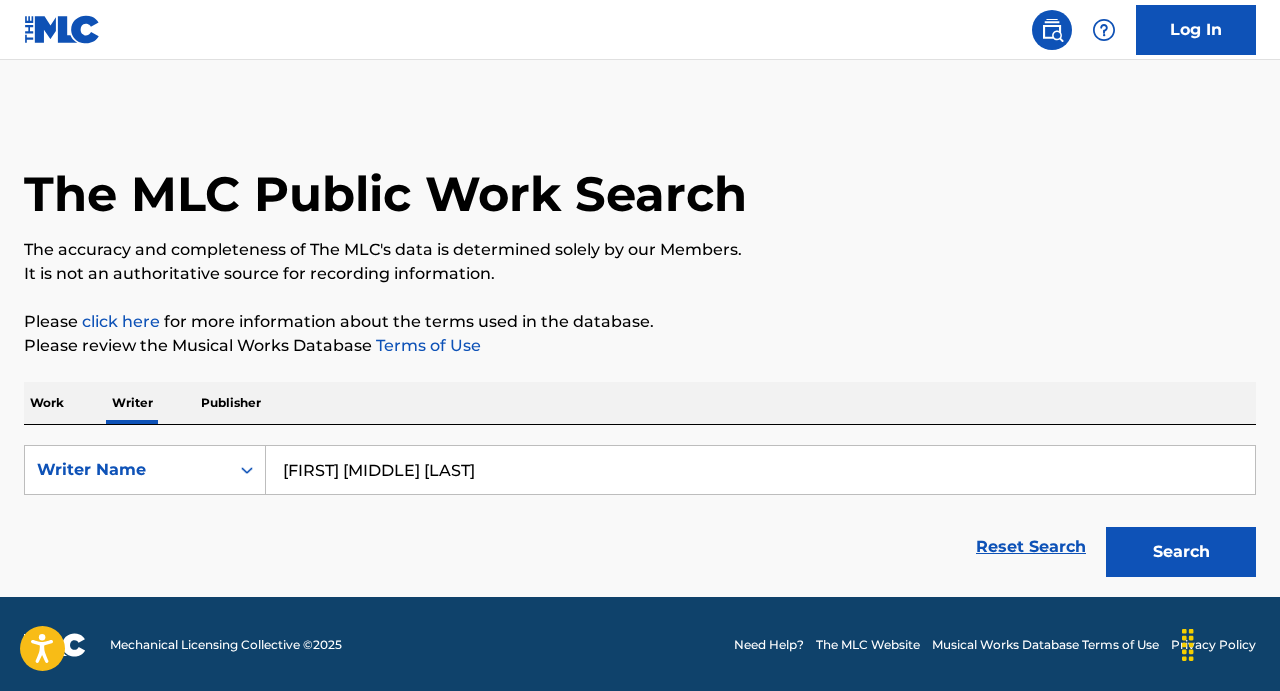 click on "Work" at bounding box center [47, 403] 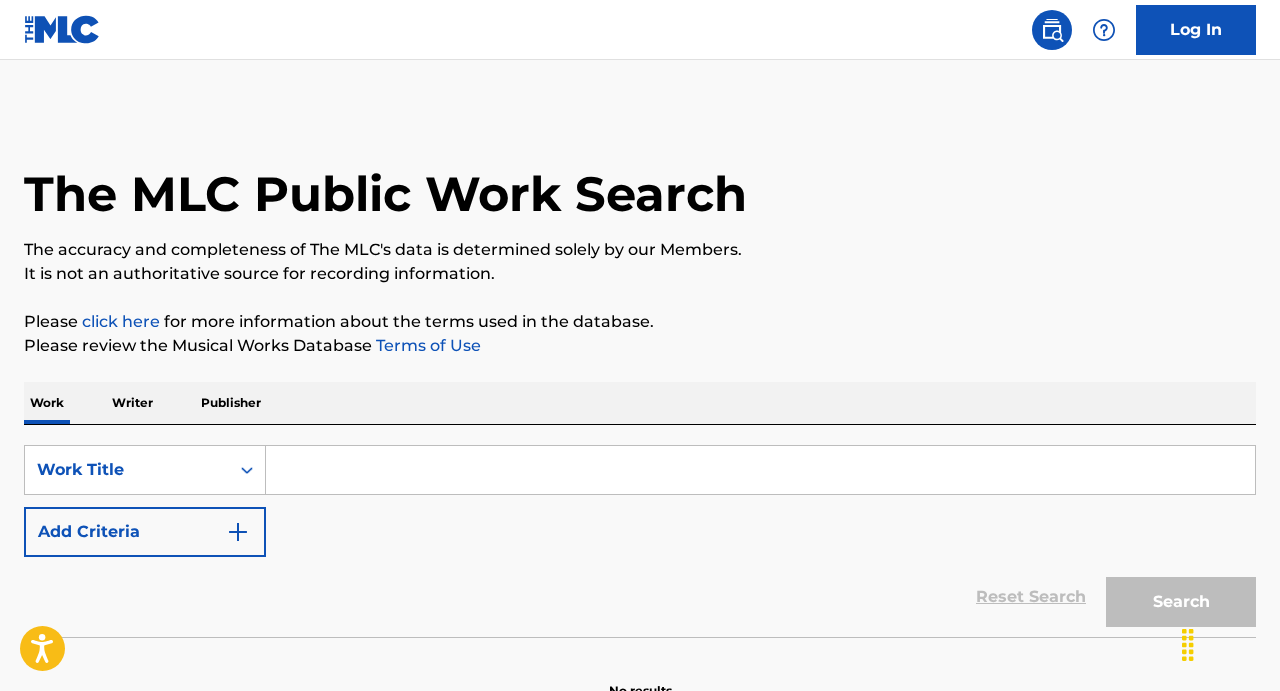 click at bounding box center (238, 532) 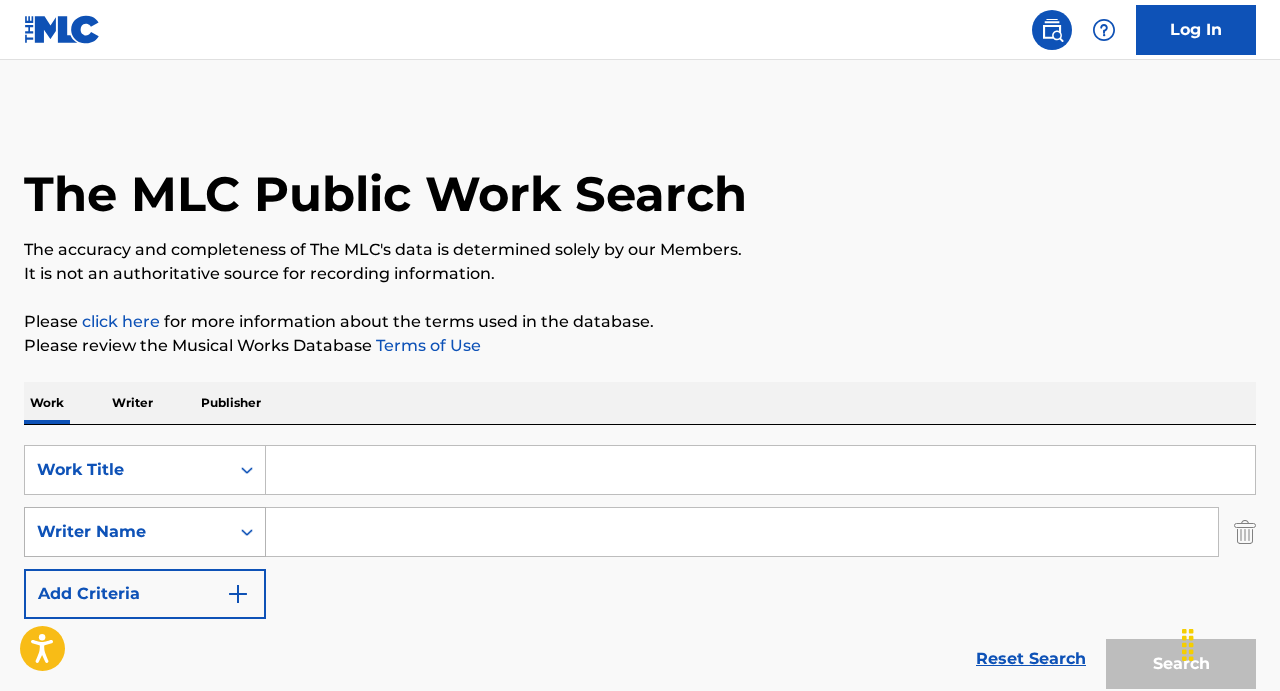 click on "Writer Name" at bounding box center [127, 532] 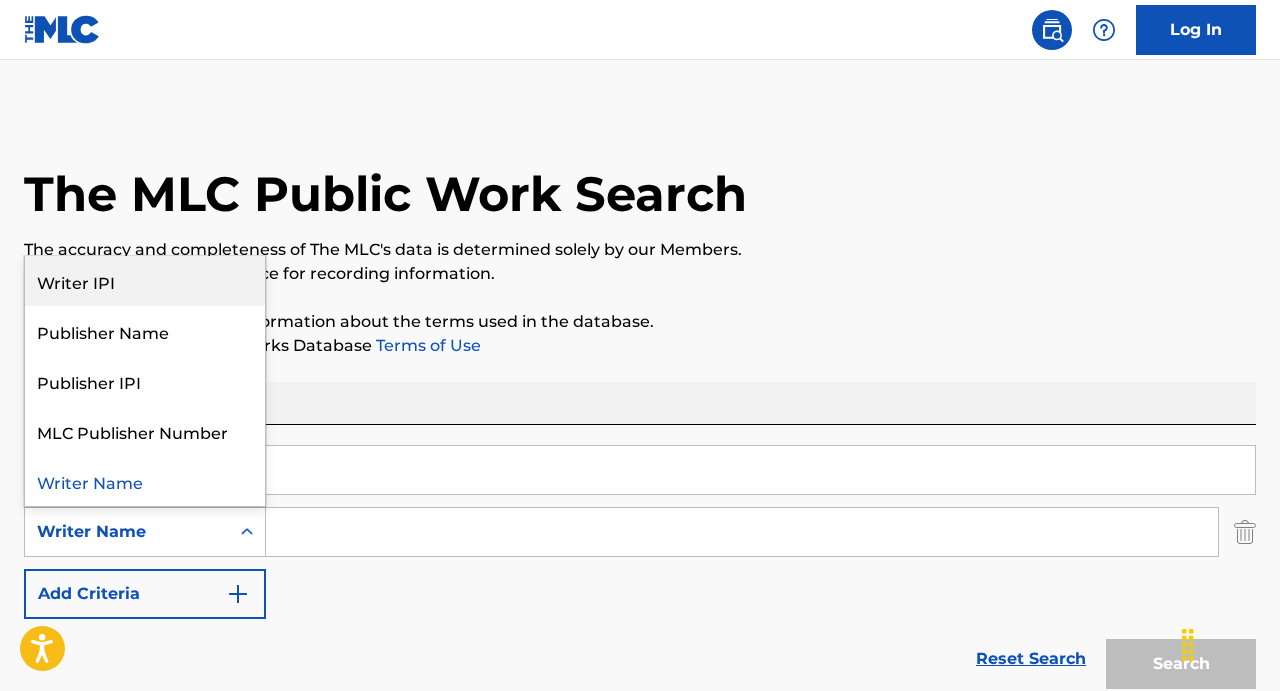 click on "Writer IPI" at bounding box center (145, 281) 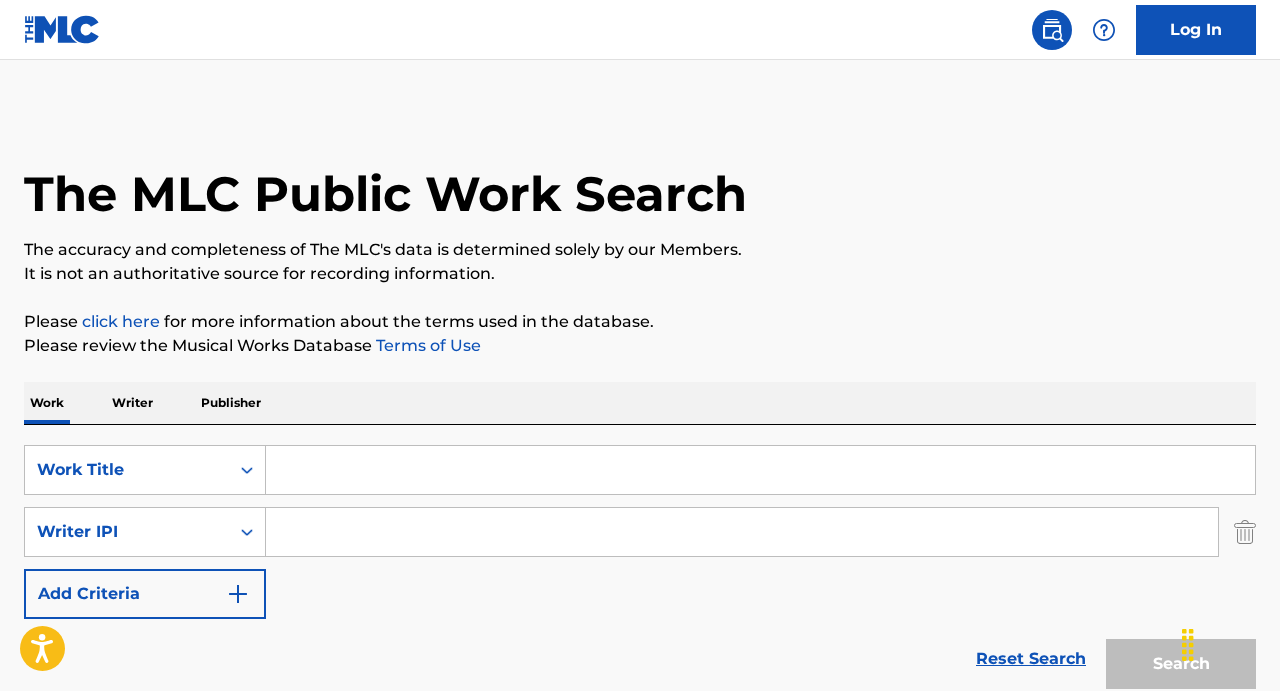 click at bounding box center [742, 532] 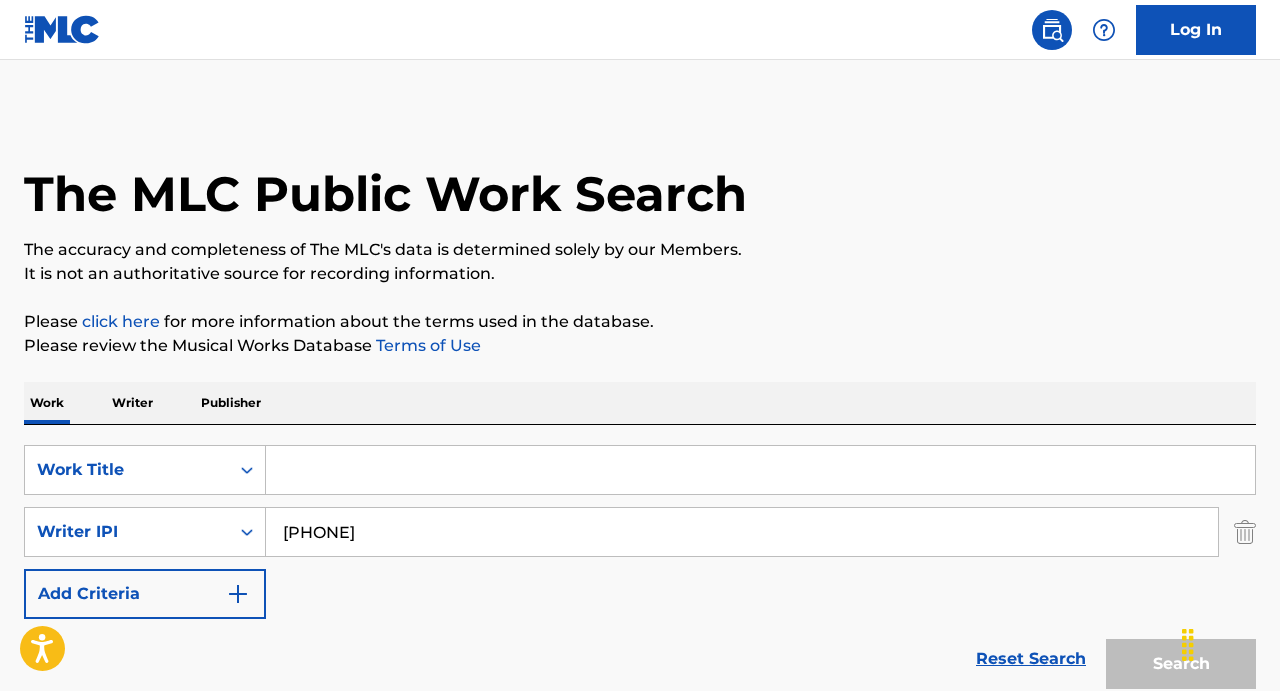 type on "[PHONE]" 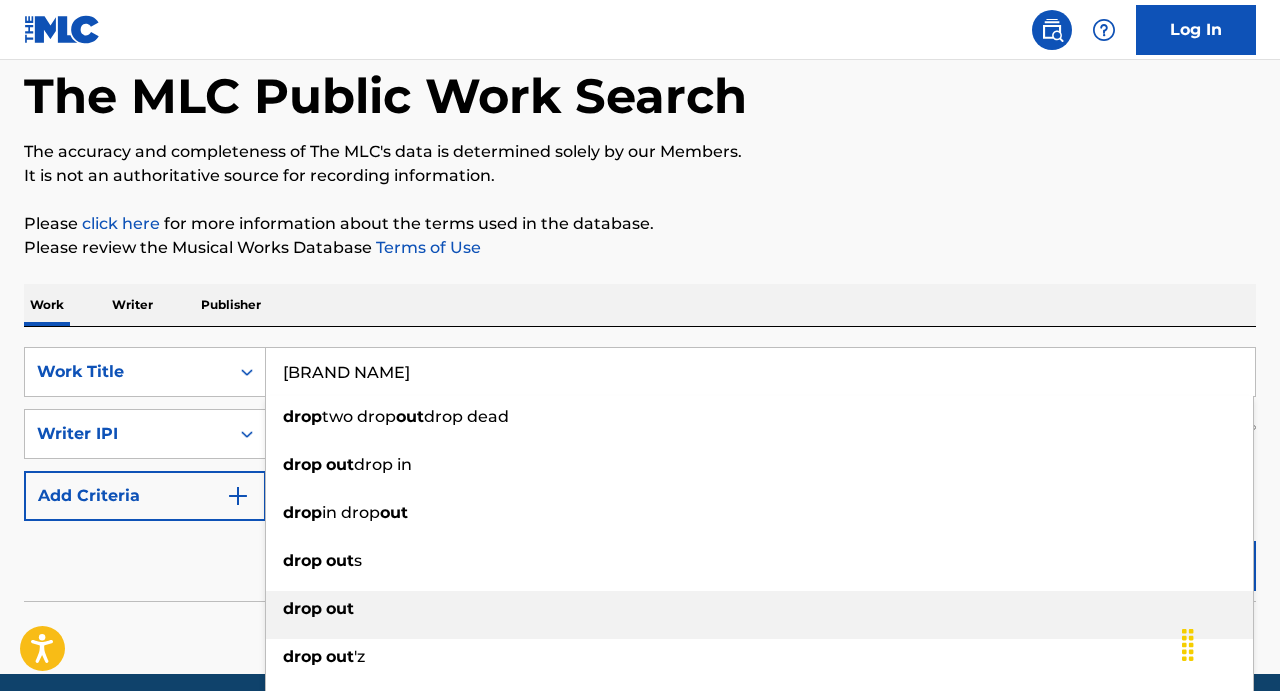 scroll, scrollTop: 101, scrollLeft: 0, axis: vertical 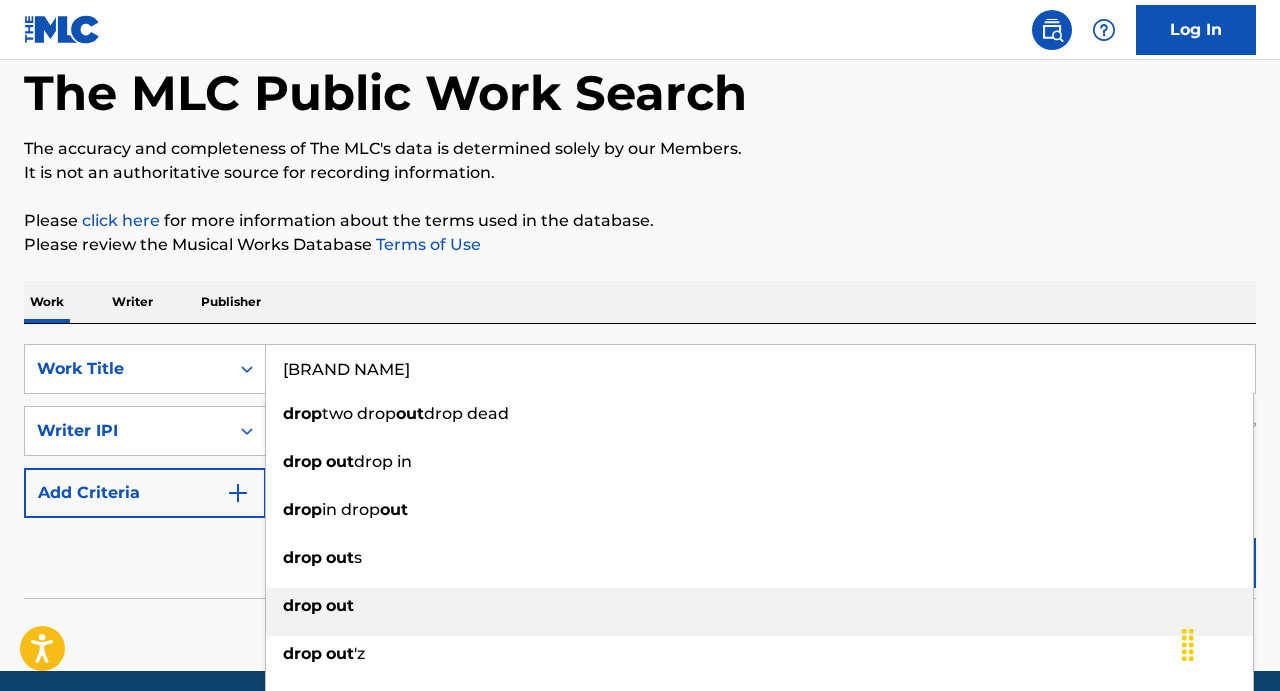 click on "out" at bounding box center (340, 605) 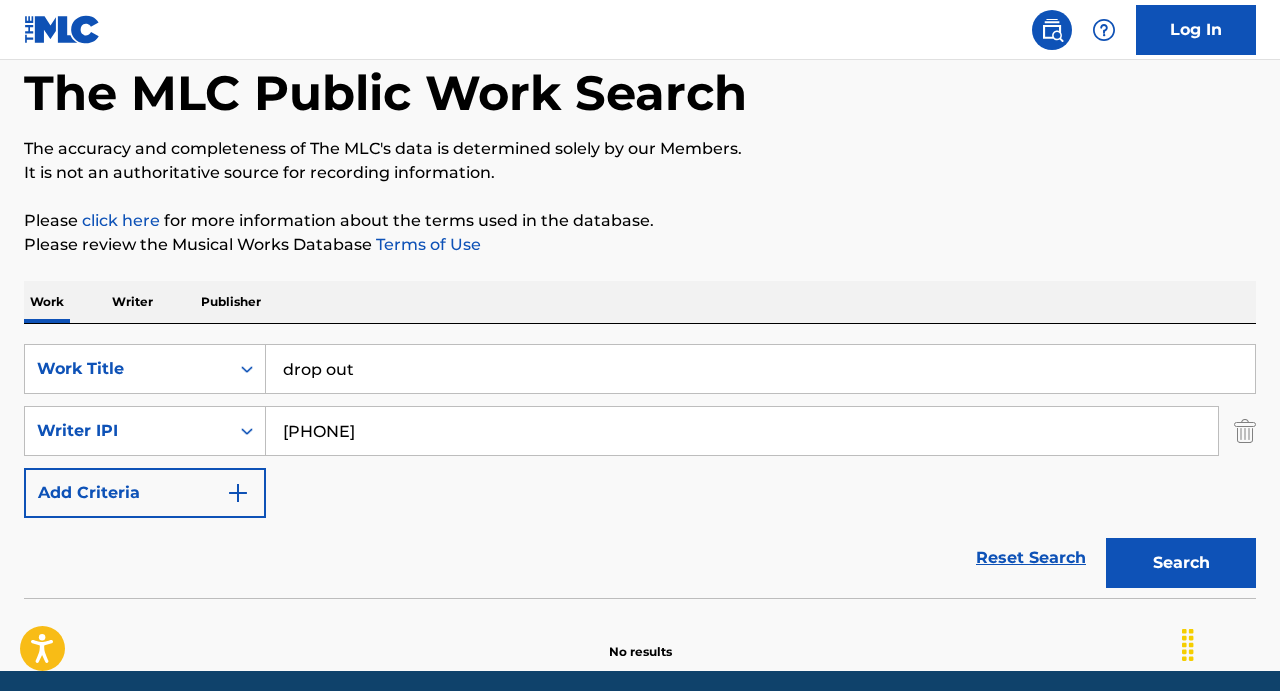 click on "Writer" at bounding box center [132, 302] 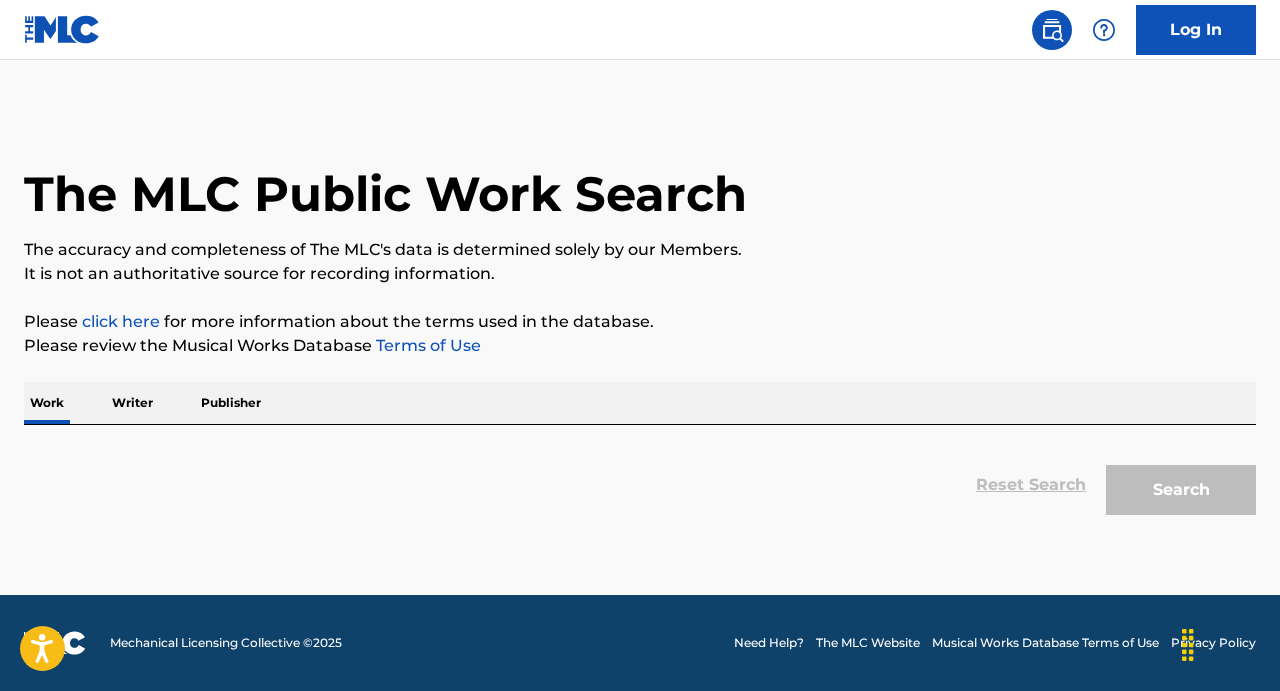 scroll, scrollTop: 0, scrollLeft: 0, axis: both 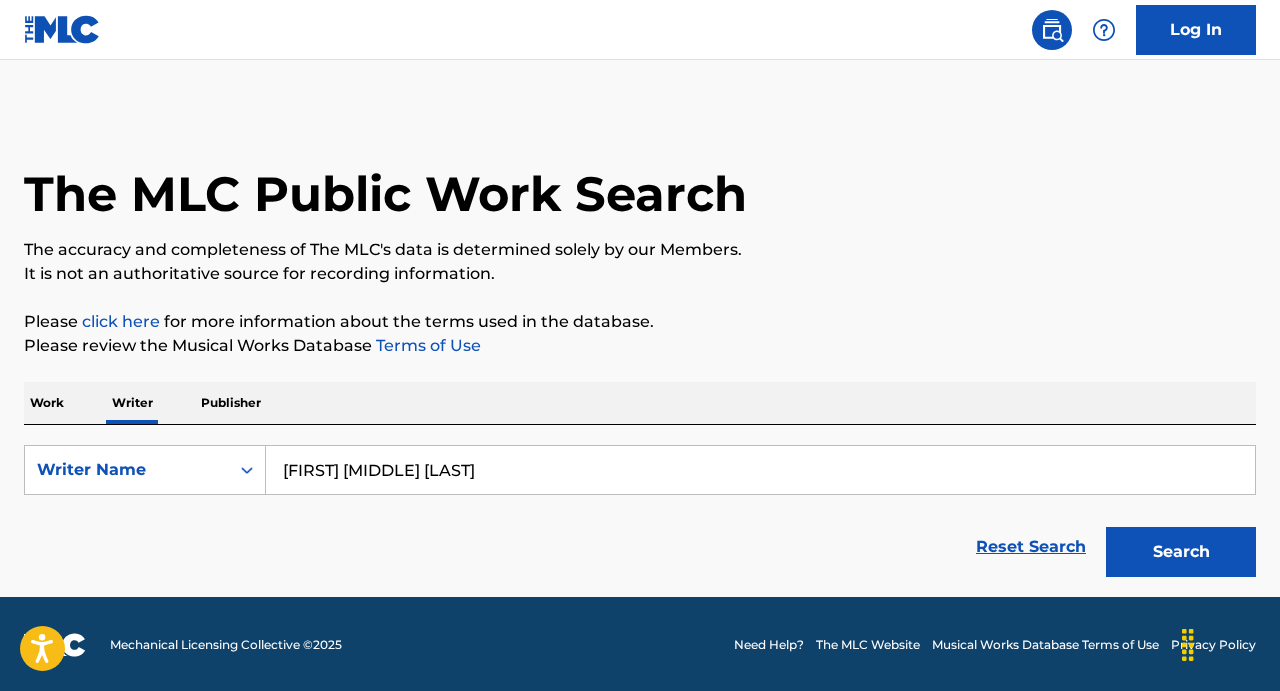 click on "Publisher" at bounding box center [231, 403] 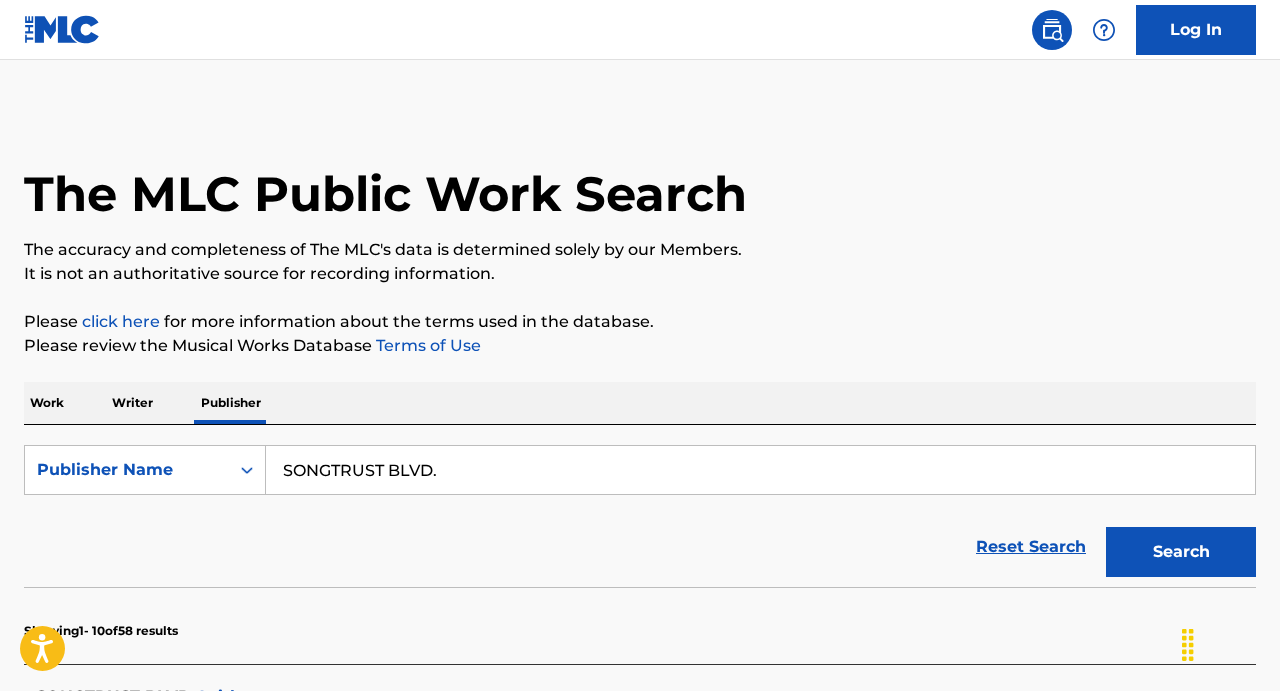 click on "Search" at bounding box center (1181, 552) 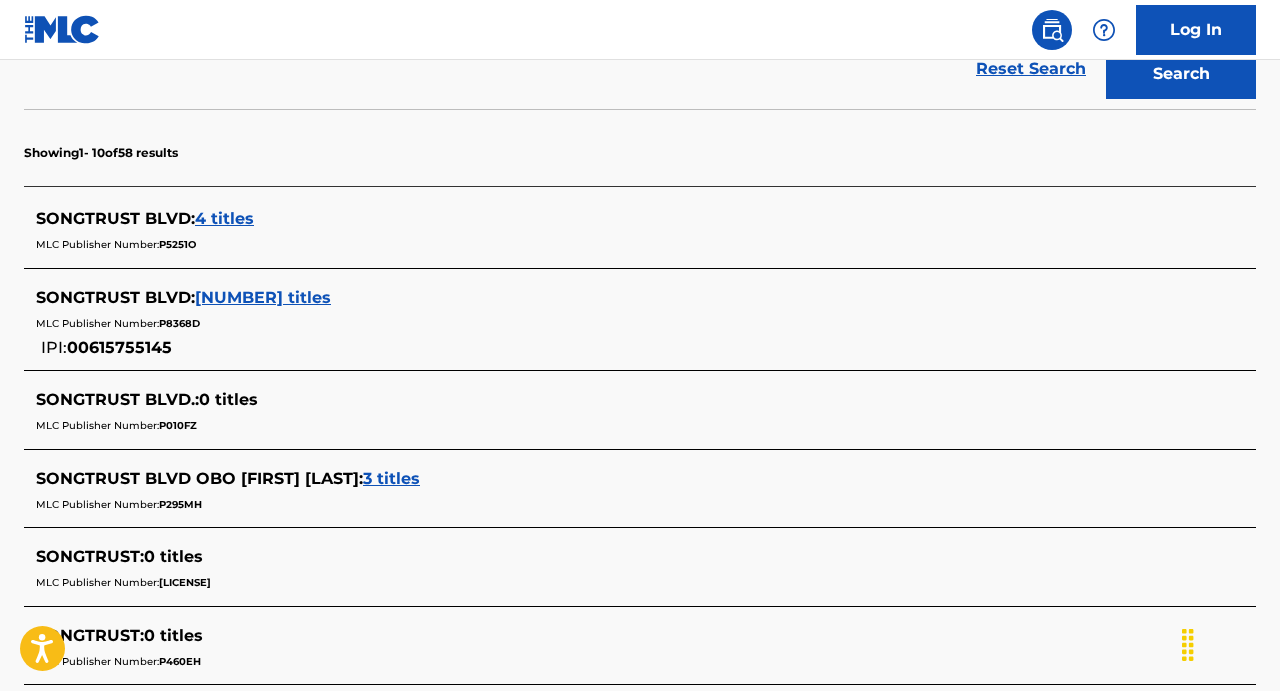 scroll, scrollTop: 480, scrollLeft: 0, axis: vertical 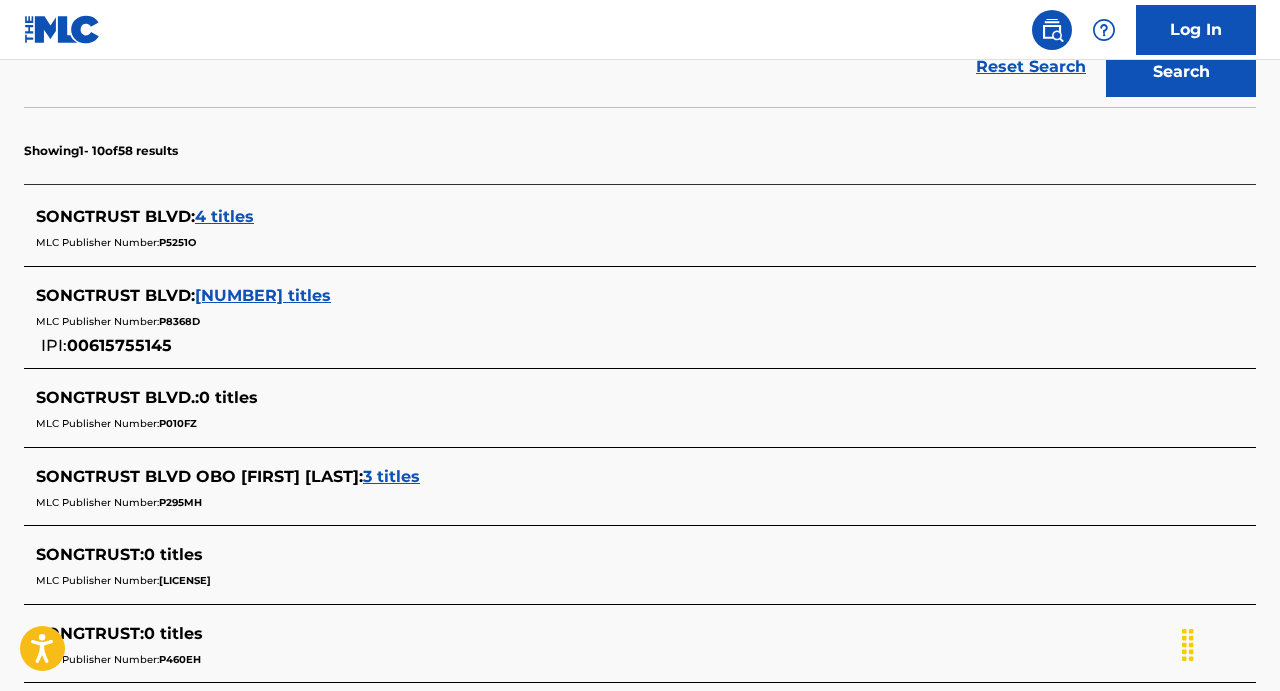 click on "[NUMBER] titles" at bounding box center [263, 295] 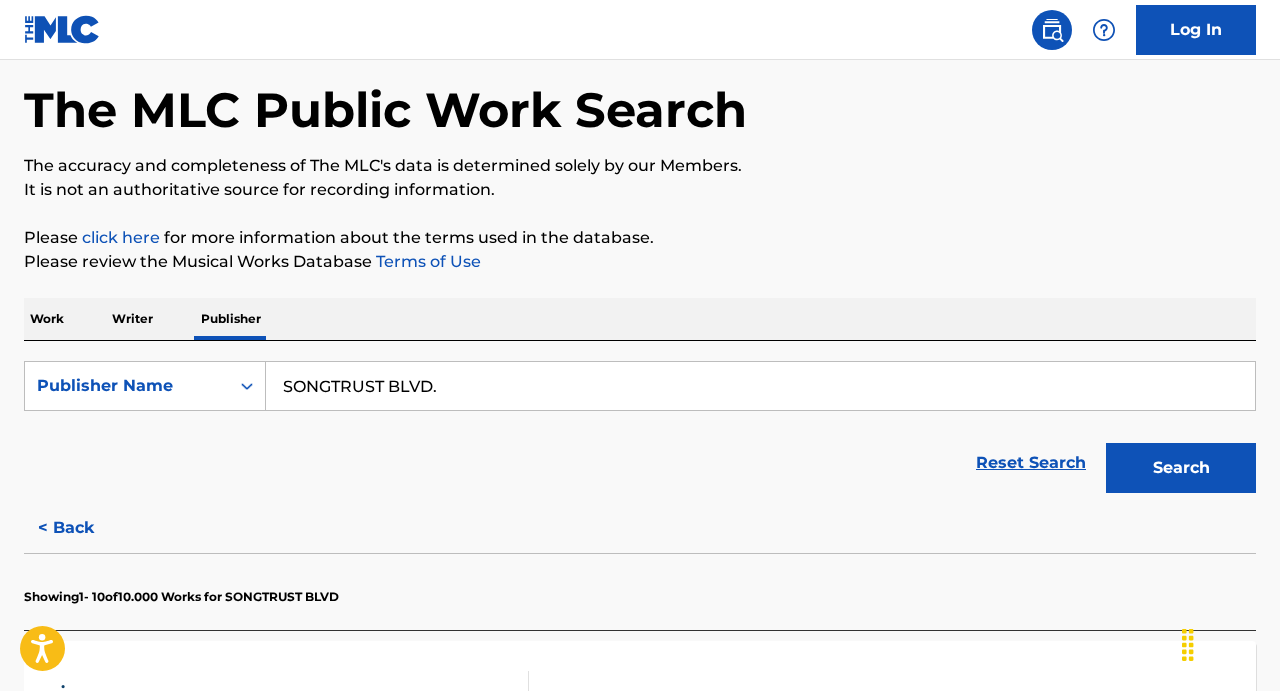 scroll, scrollTop: 0, scrollLeft: 0, axis: both 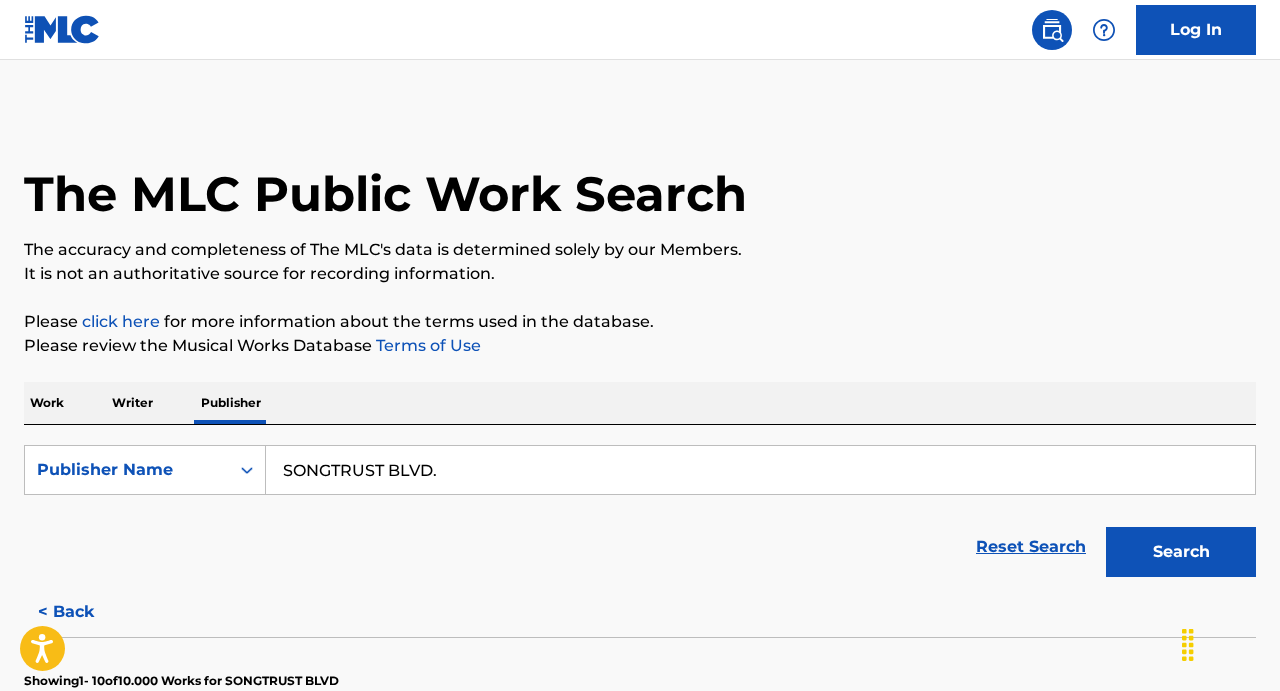 click on "Writer" at bounding box center (132, 403) 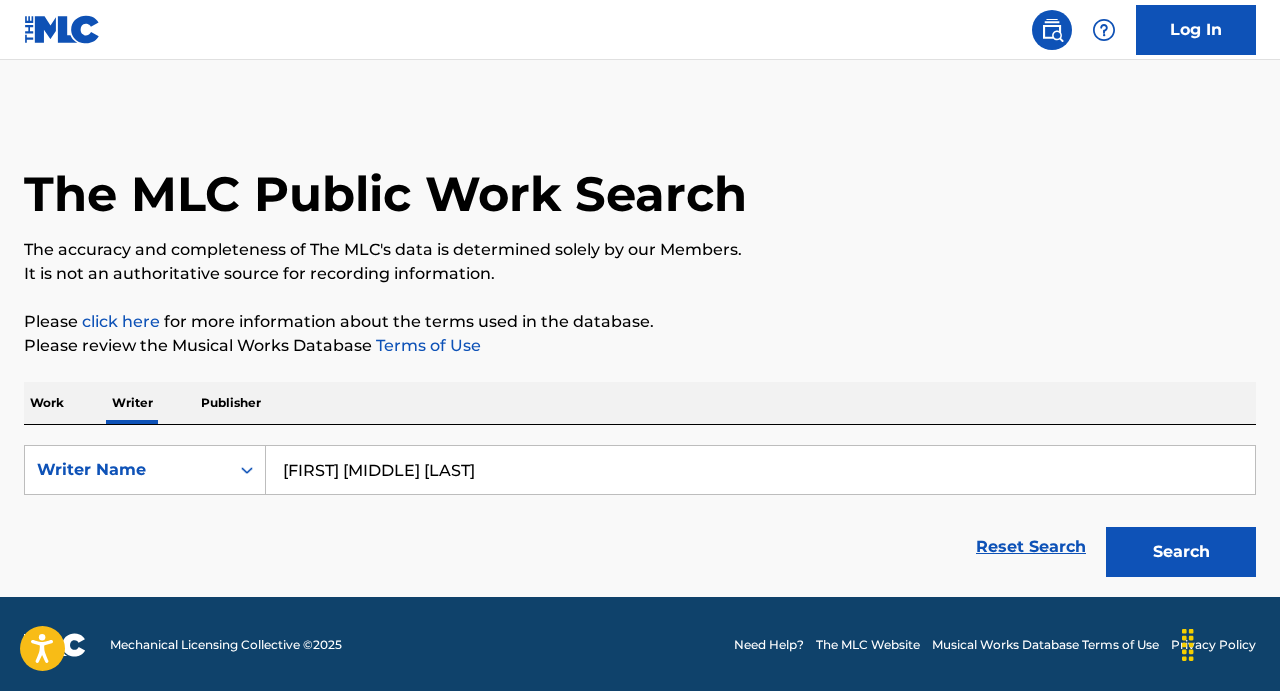 click on "Work" at bounding box center (47, 403) 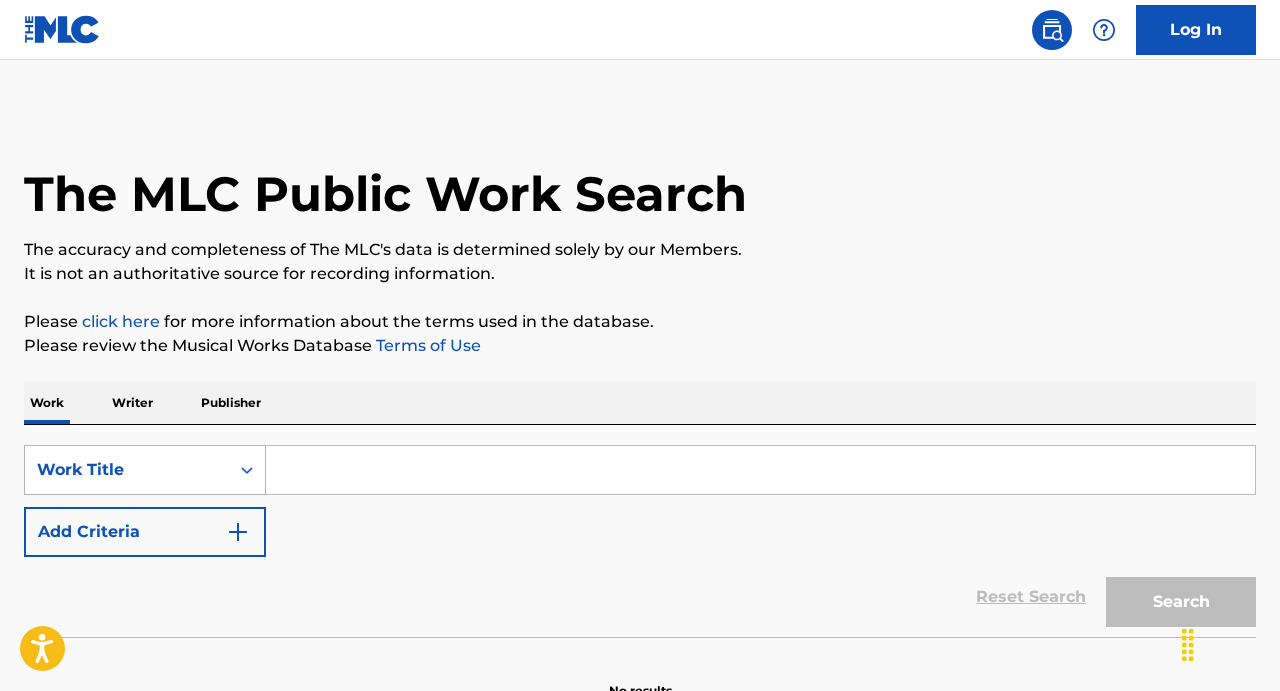 click on "Work Title" at bounding box center [145, 470] 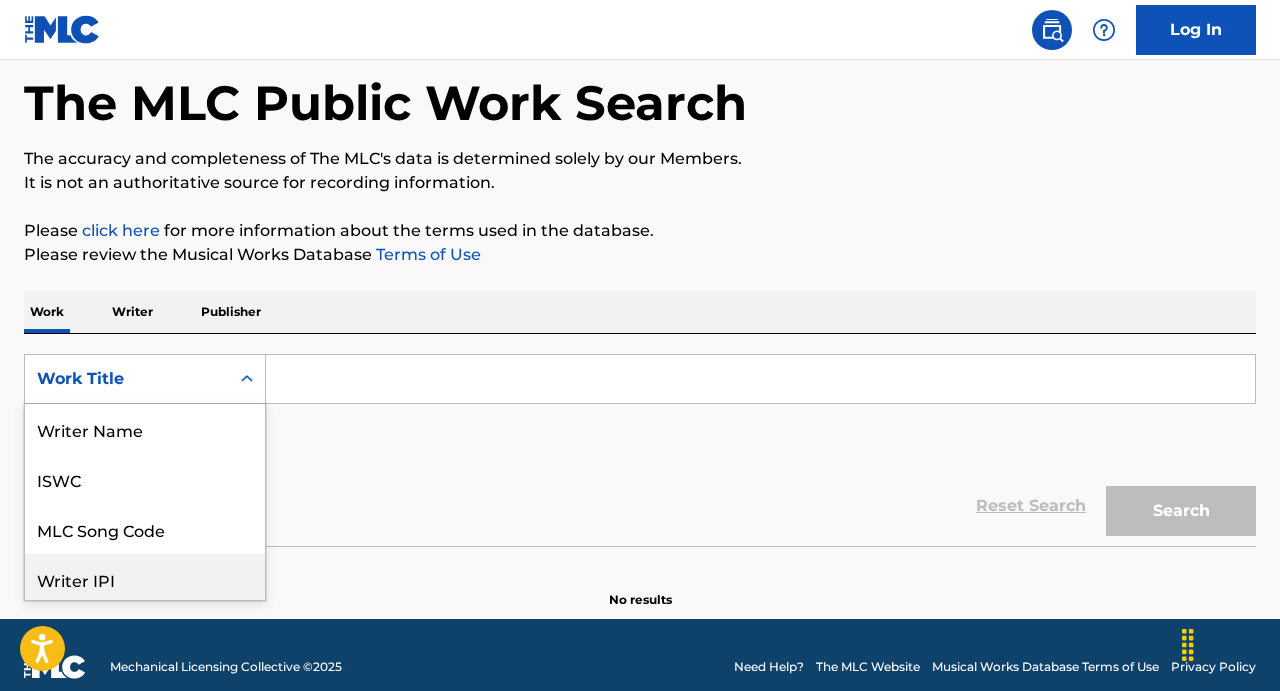 scroll, scrollTop: 104, scrollLeft: 0, axis: vertical 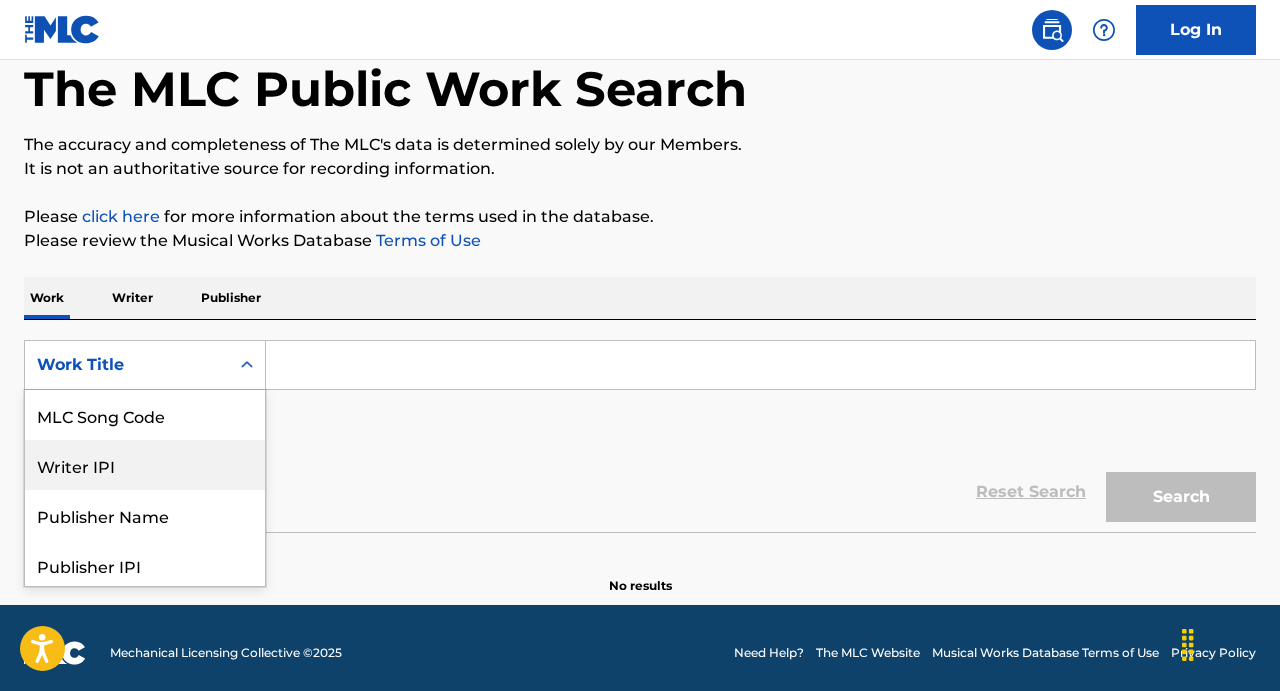 click on "Writer IPI" at bounding box center (145, 465) 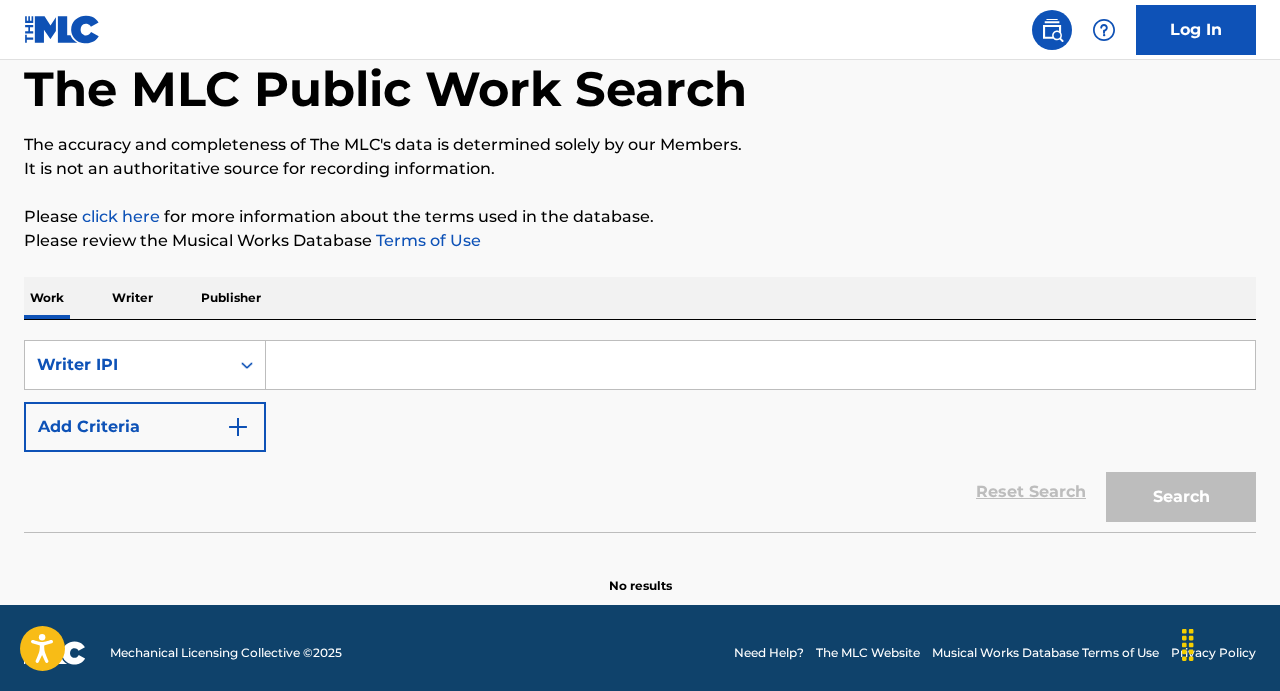 click at bounding box center [760, 365] 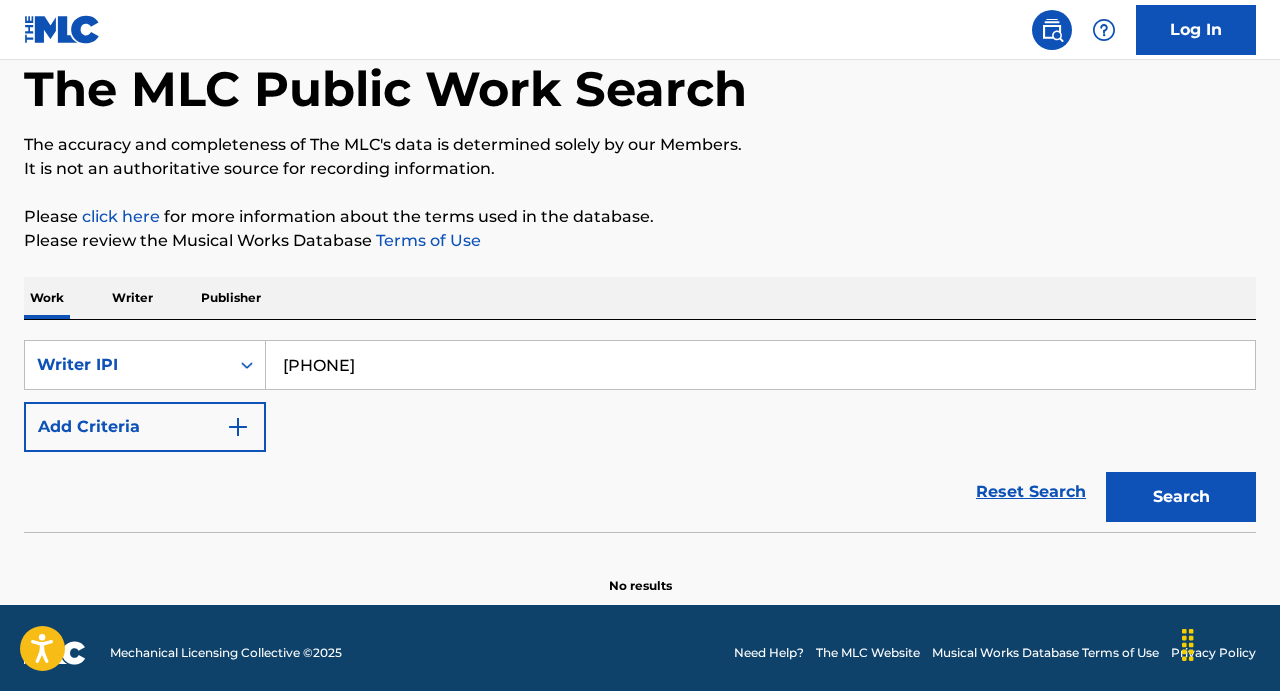 click on "Writer" at bounding box center (132, 298) 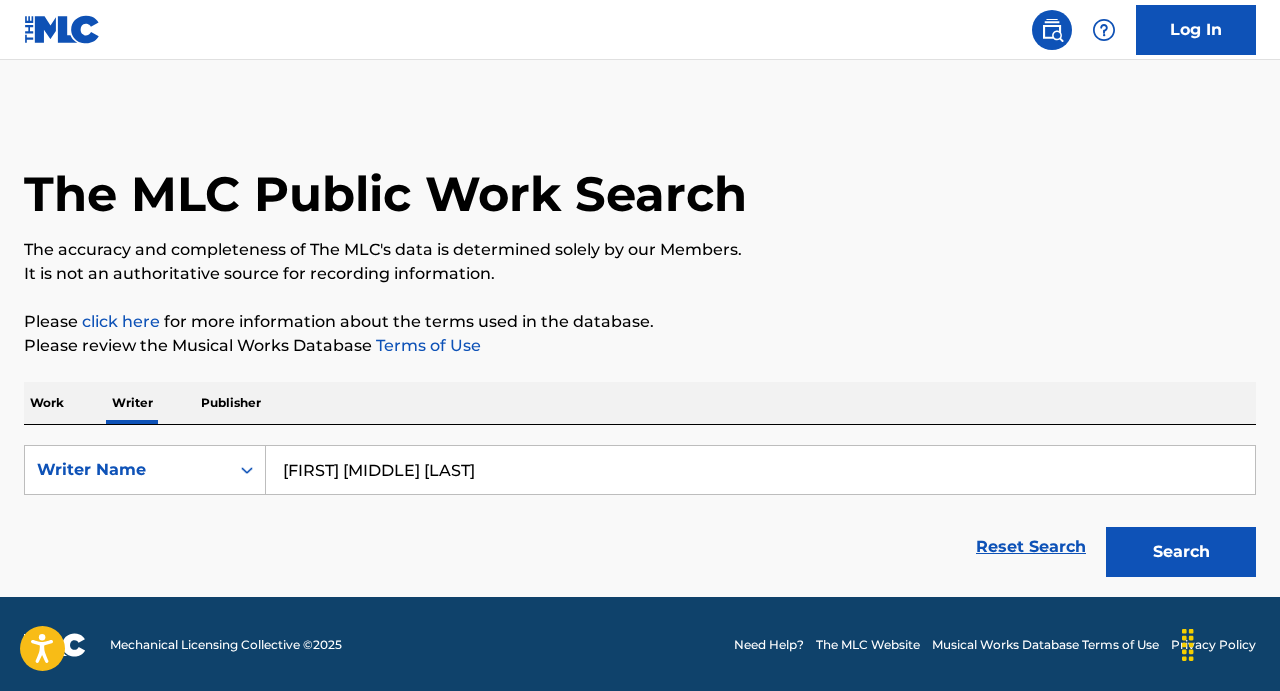 click on "Publisher" at bounding box center [231, 403] 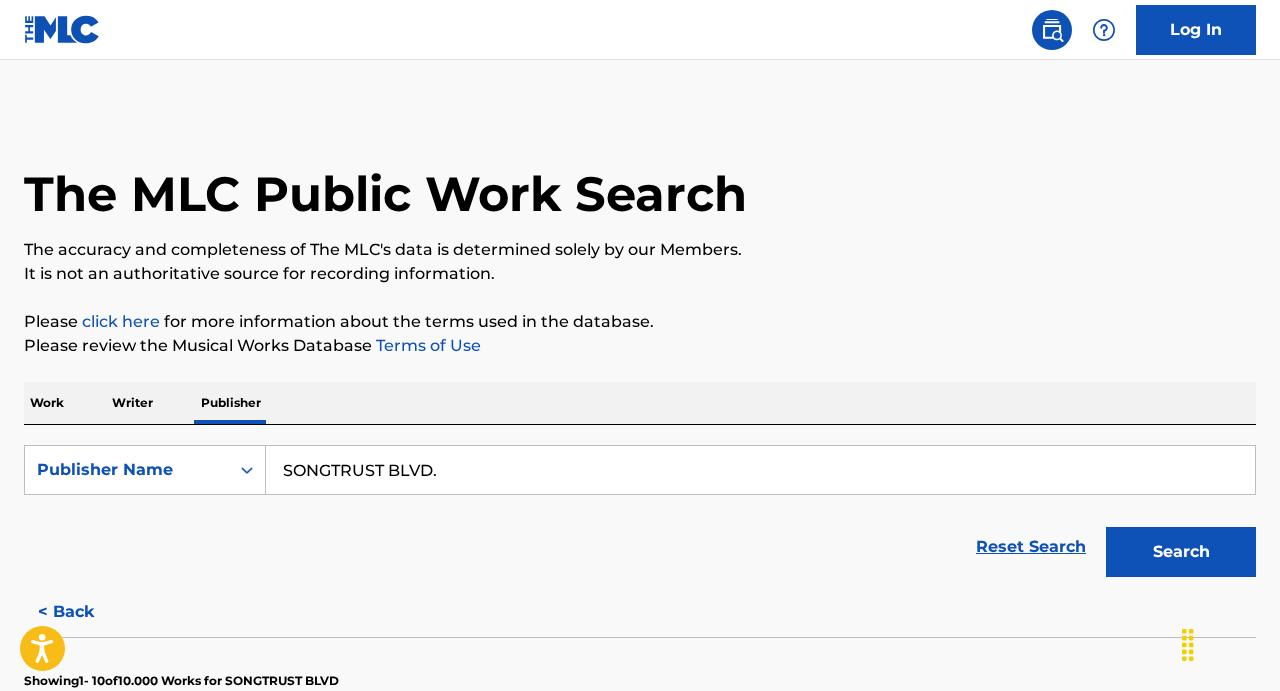 click on "SONGTRUST BLVD." at bounding box center (760, 470) 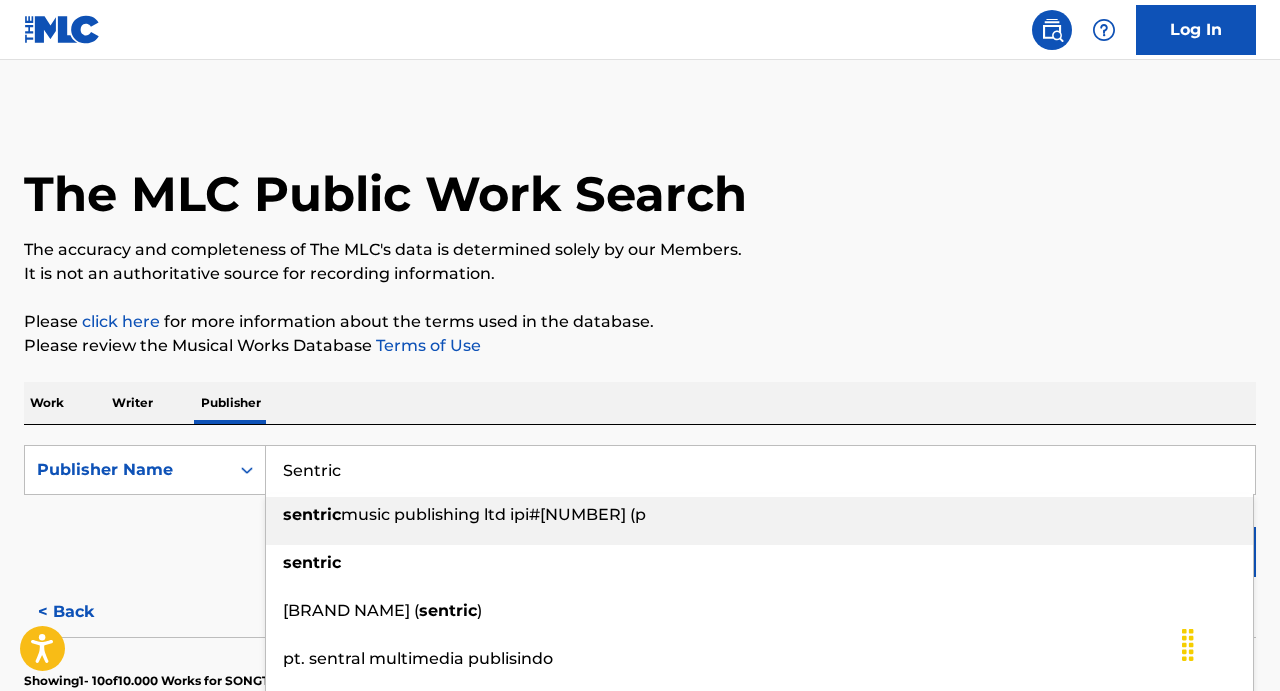 click on "sentric  music publishing ltd ipi#[NUMBER] (p" at bounding box center [759, 515] 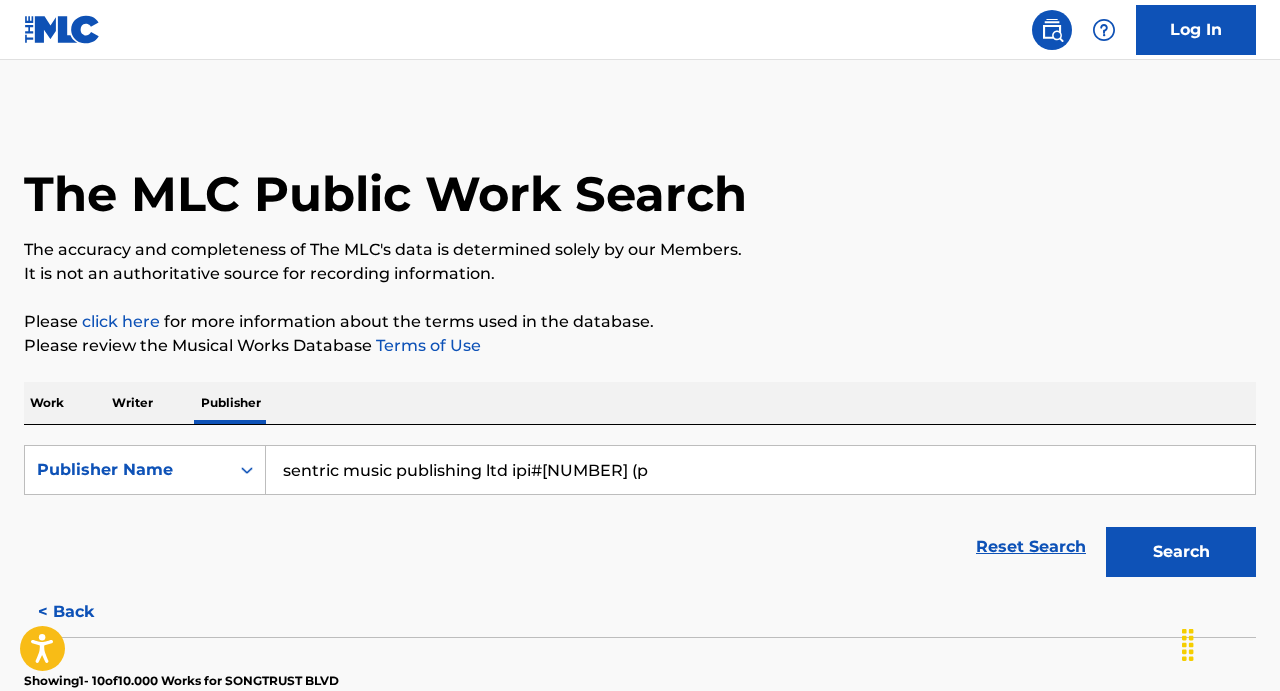 click on "Search" at bounding box center (1181, 552) 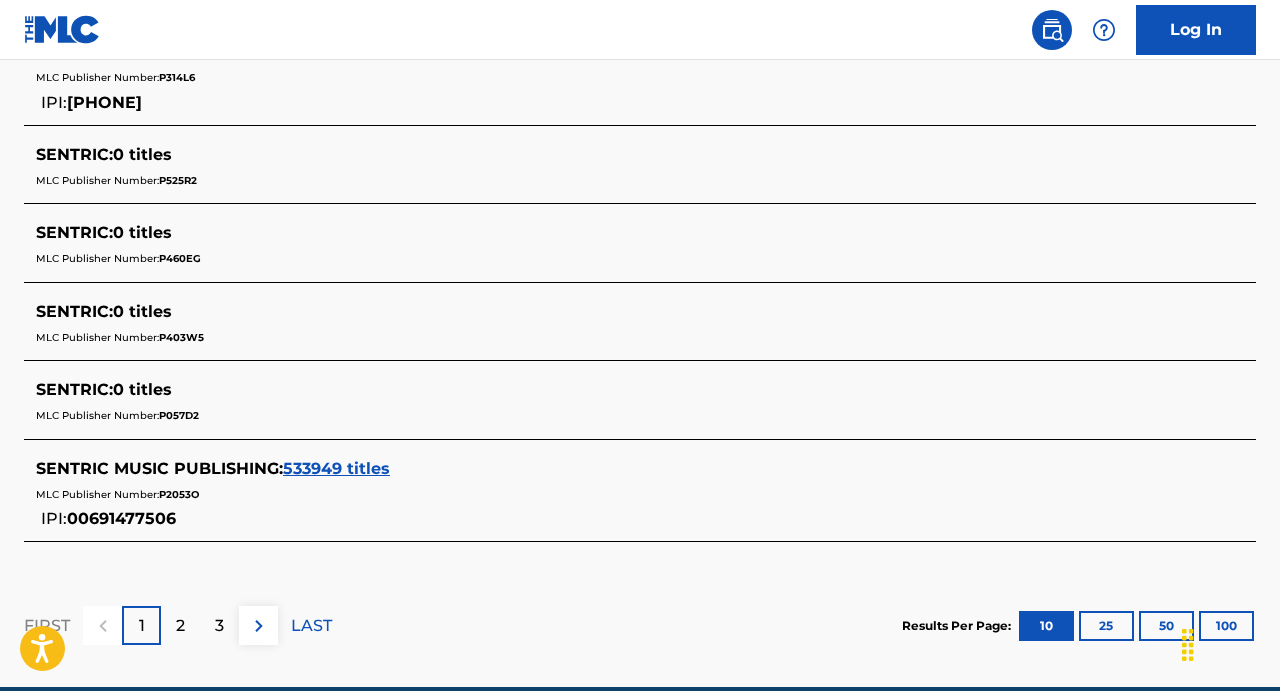scroll, scrollTop: 1017, scrollLeft: 0, axis: vertical 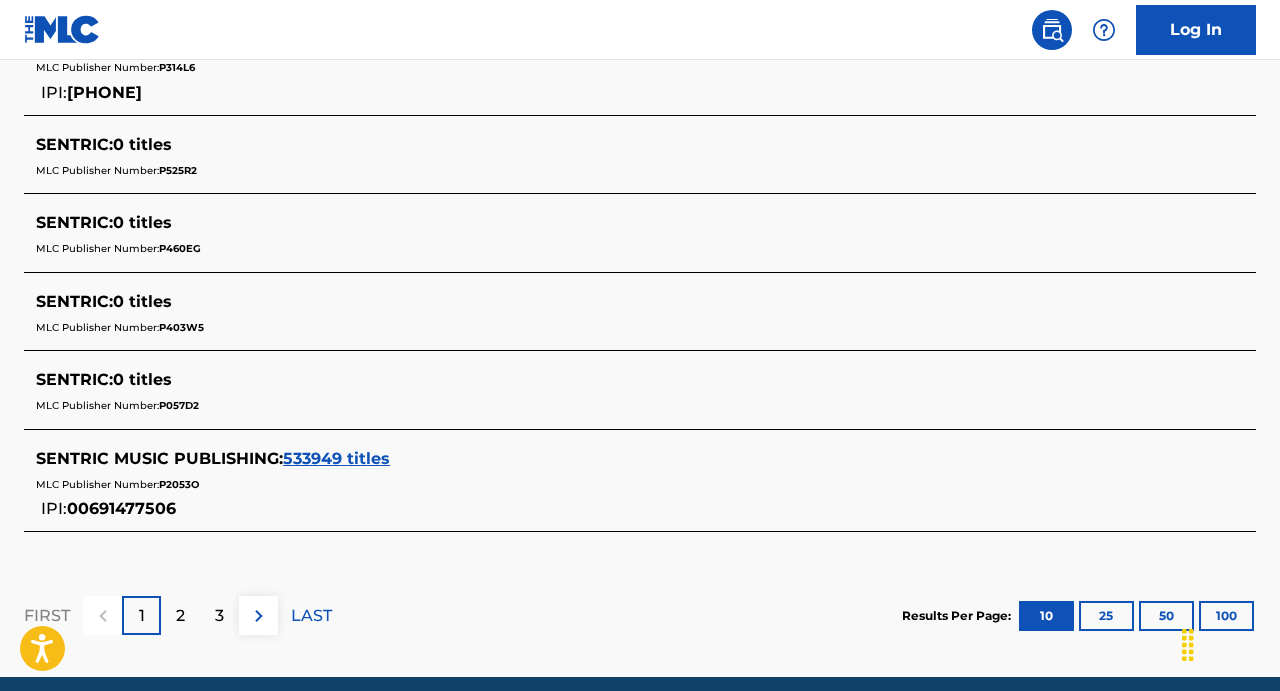 click on "SENTRIC MUSIC PUBLISHING :" at bounding box center [159, 458] 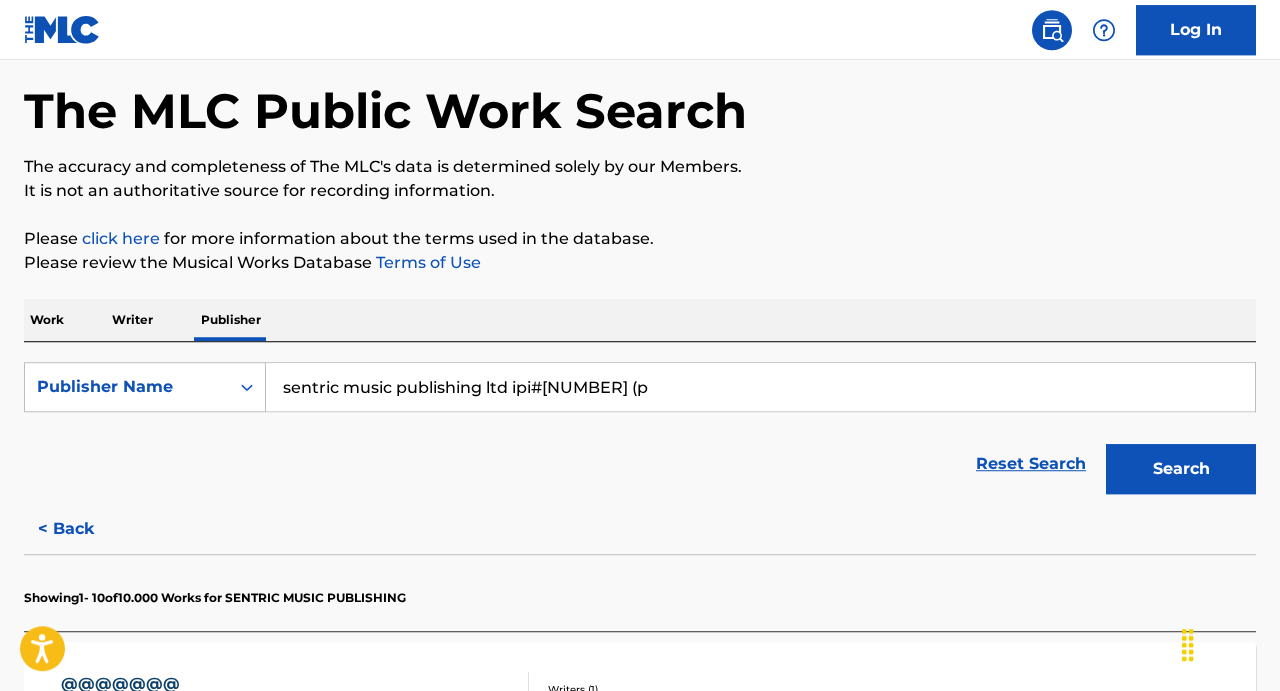 scroll, scrollTop: 0, scrollLeft: 0, axis: both 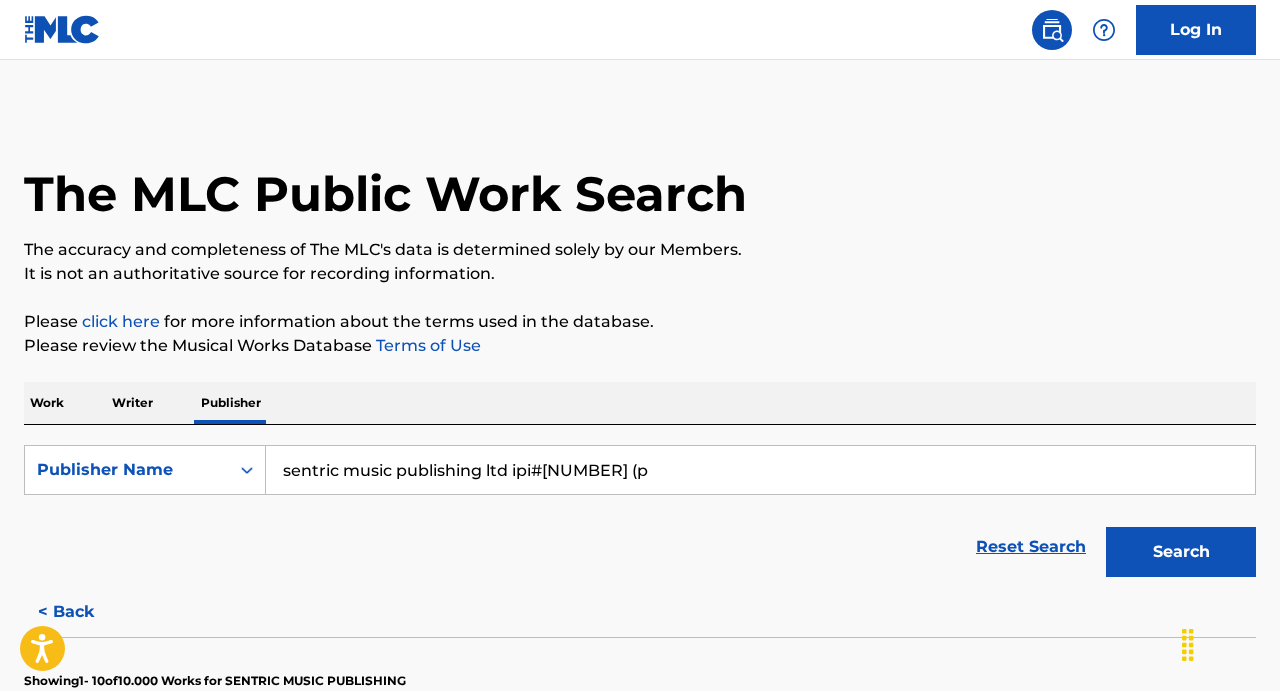 click on "Work" at bounding box center (47, 403) 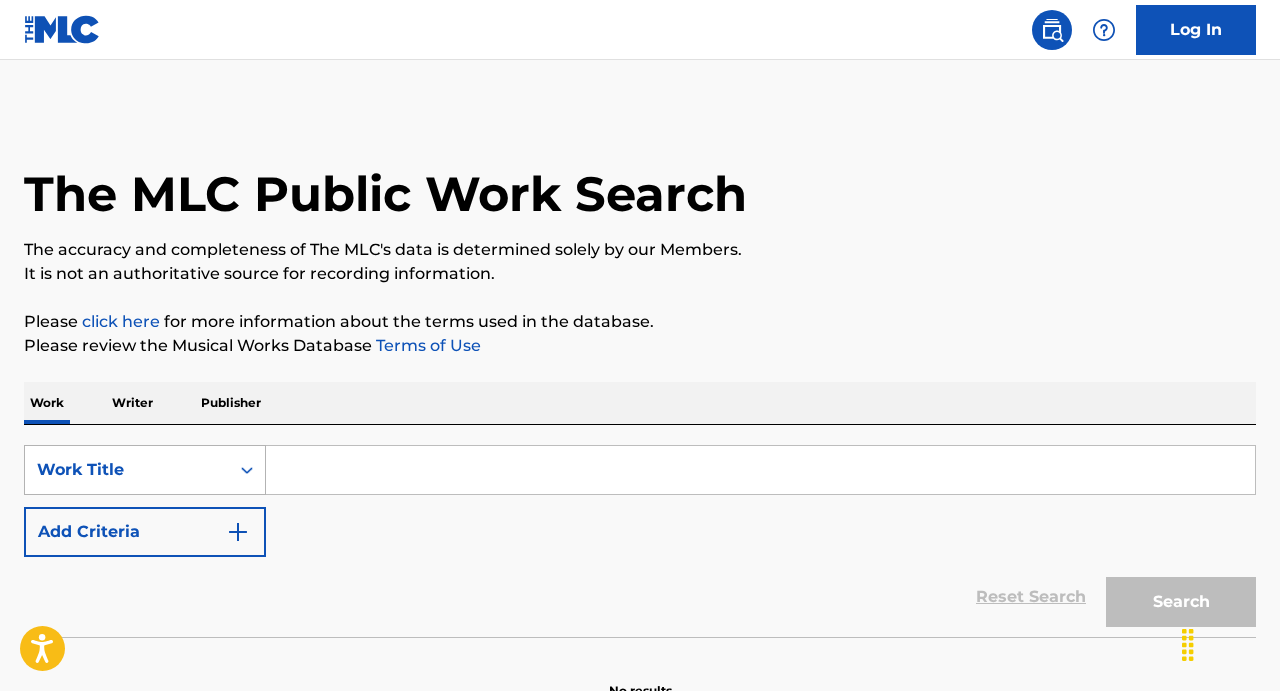 click on "Work Title" at bounding box center (145, 470) 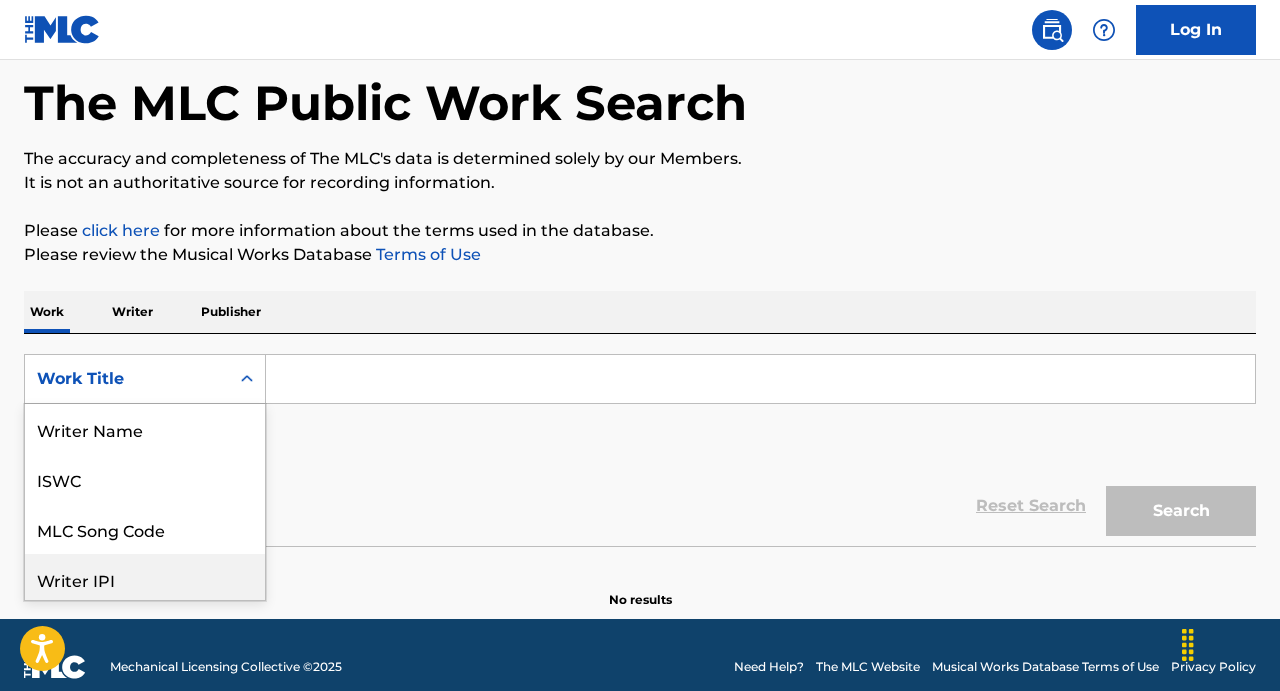 scroll, scrollTop: 104, scrollLeft: 0, axis: vertical 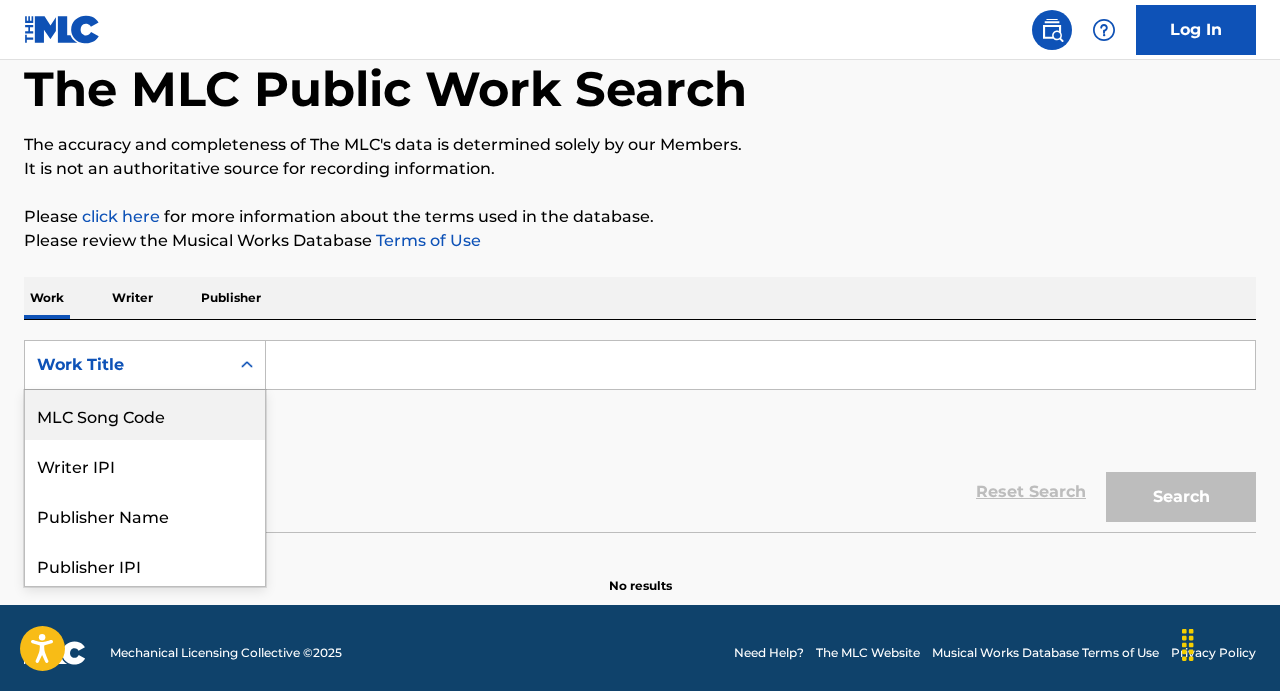 click at bounding box center (760, 365) 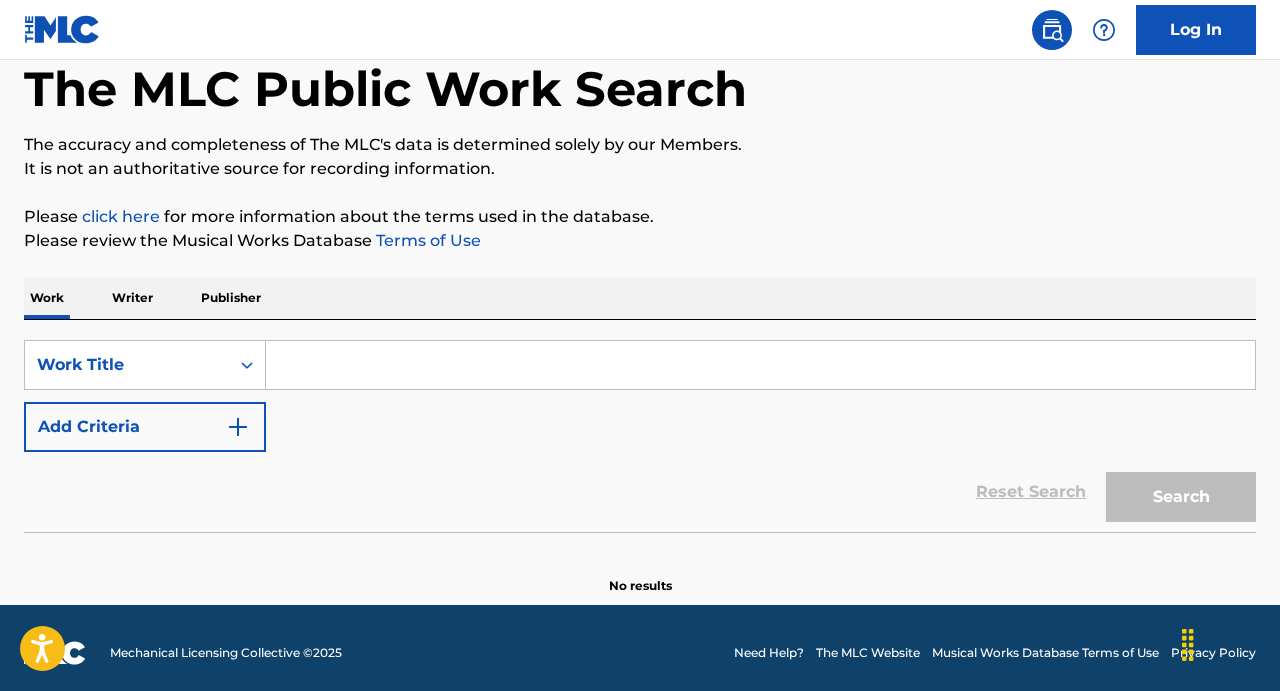 scroll, scrollTop: 0, scrollLeft: 0, axis: both 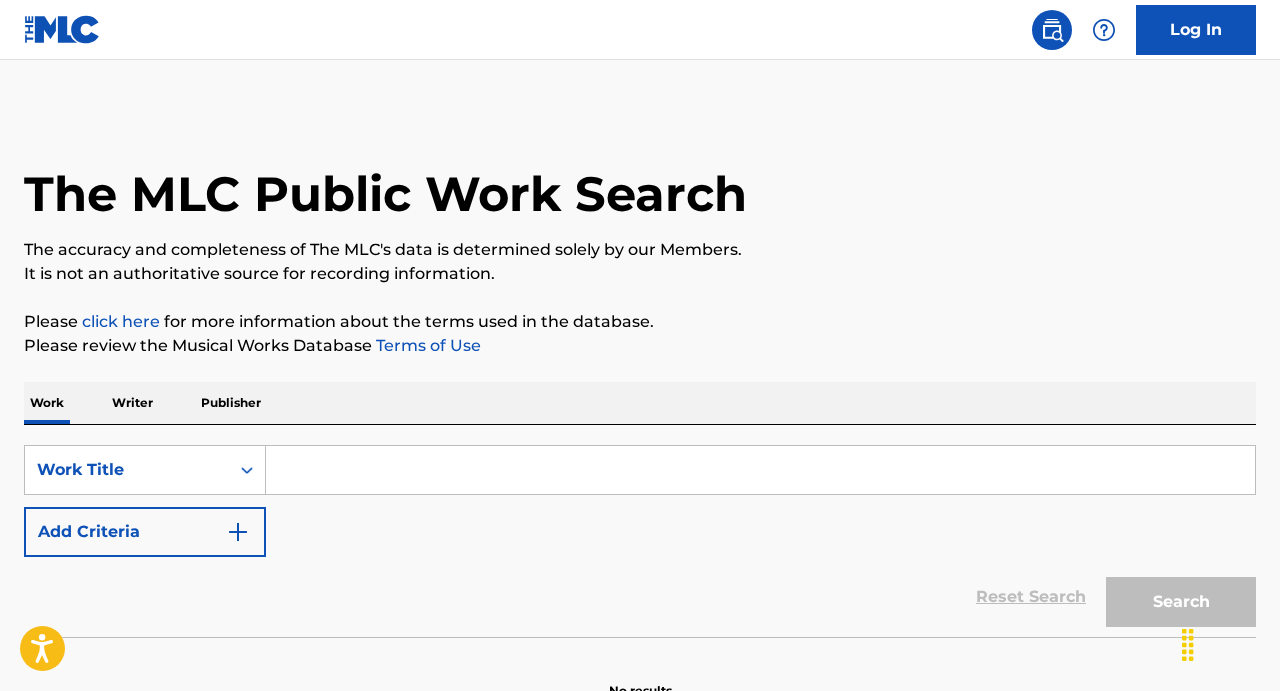 click at bounding box center (62, 29) 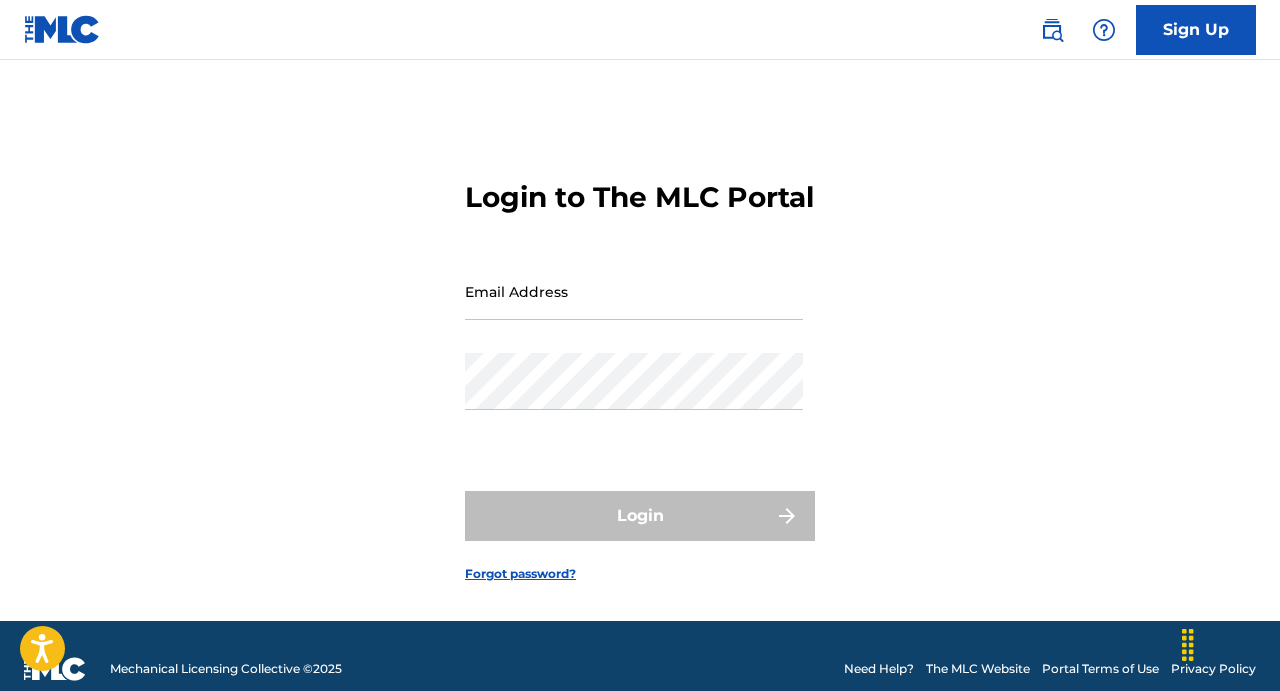 click at bounding box center (62, 29) 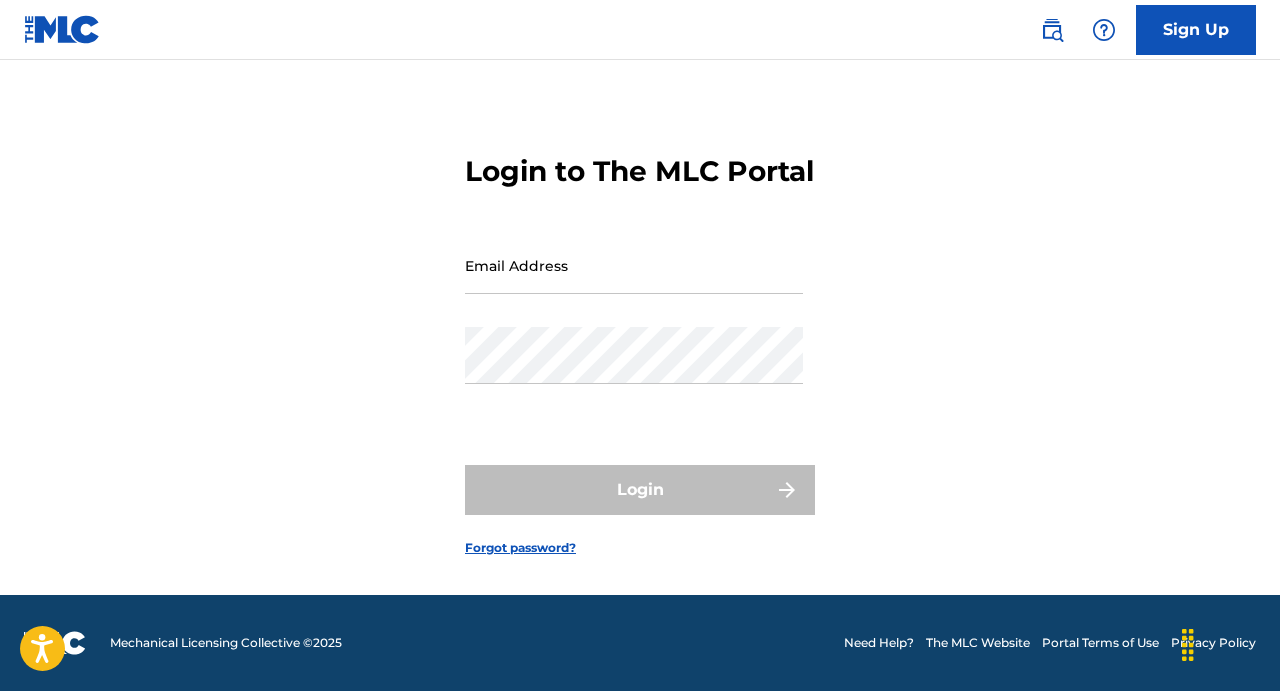 click at bounding box center [55, 643] 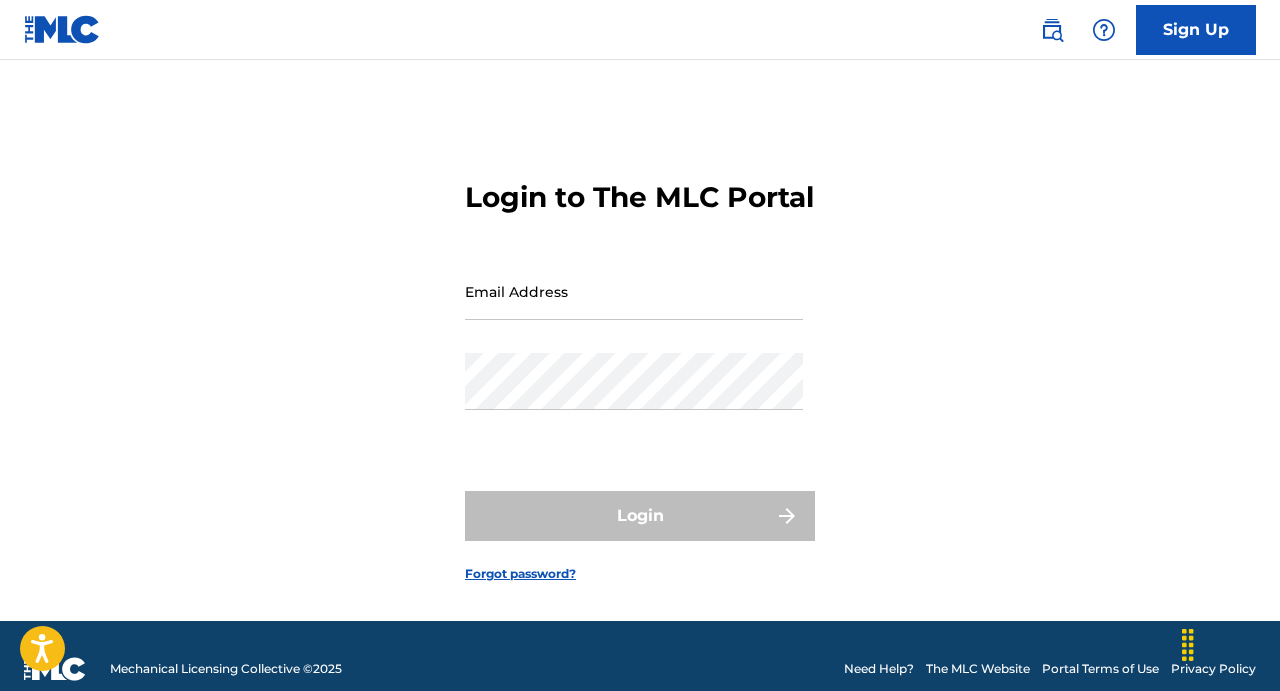 scroll, scrollTop: 49, scrollLeft: 0, axis: vertical 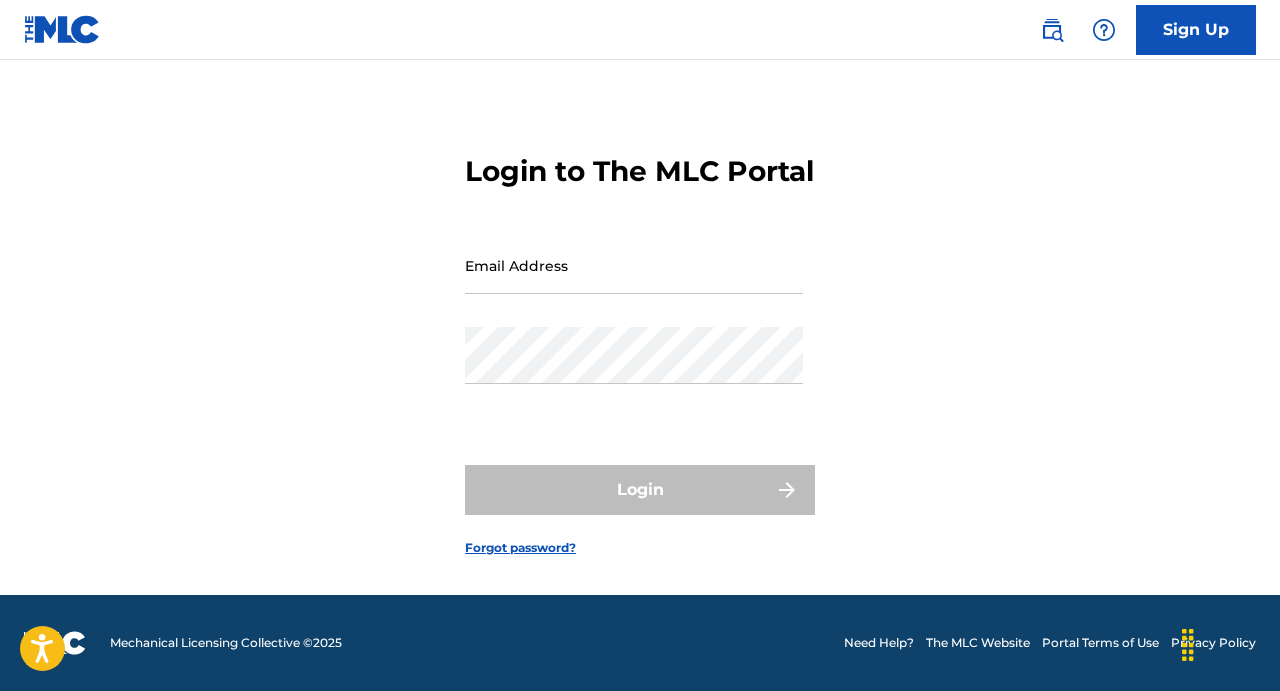 click on "The MLC Website" at bounding box center [978, 643] 